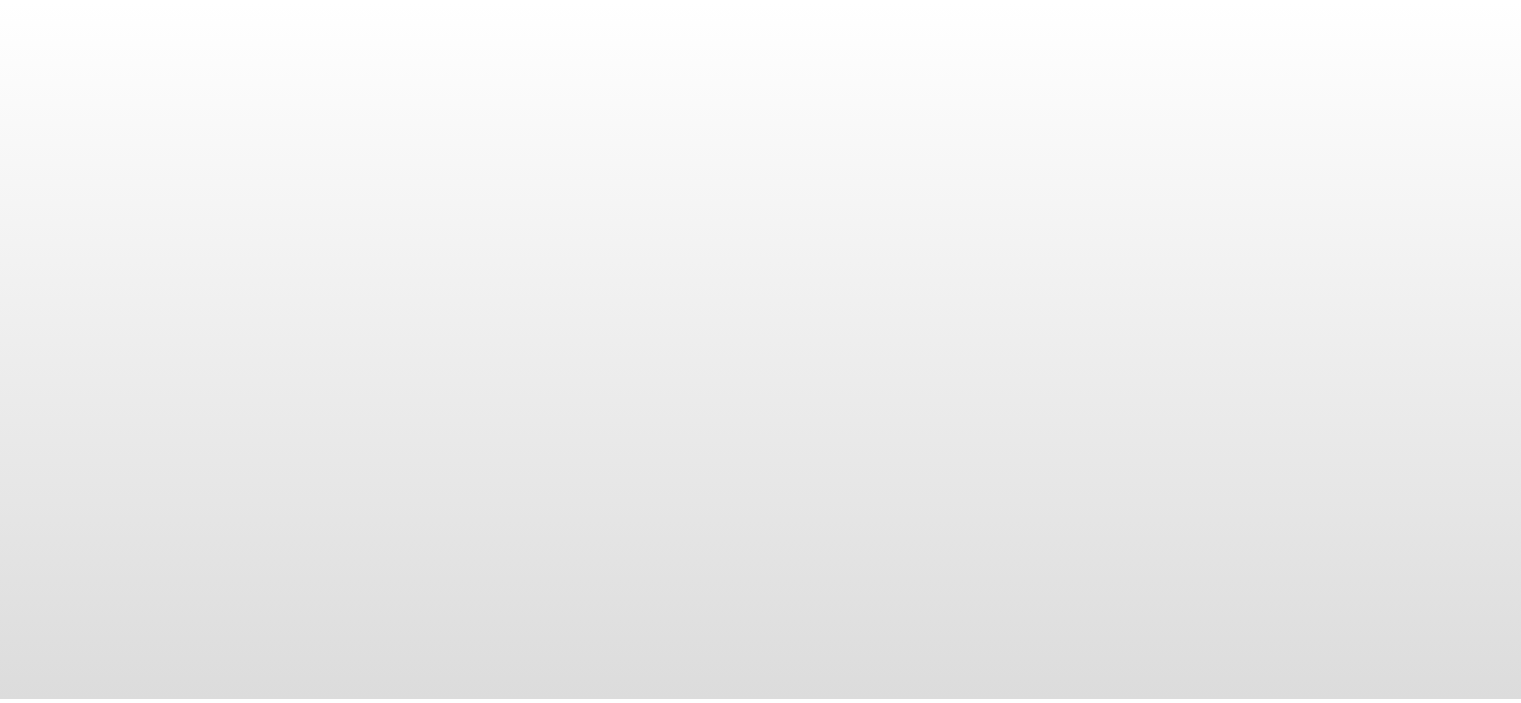 scroll, scrollTop: 0, scrollLeft: 0, axis: both 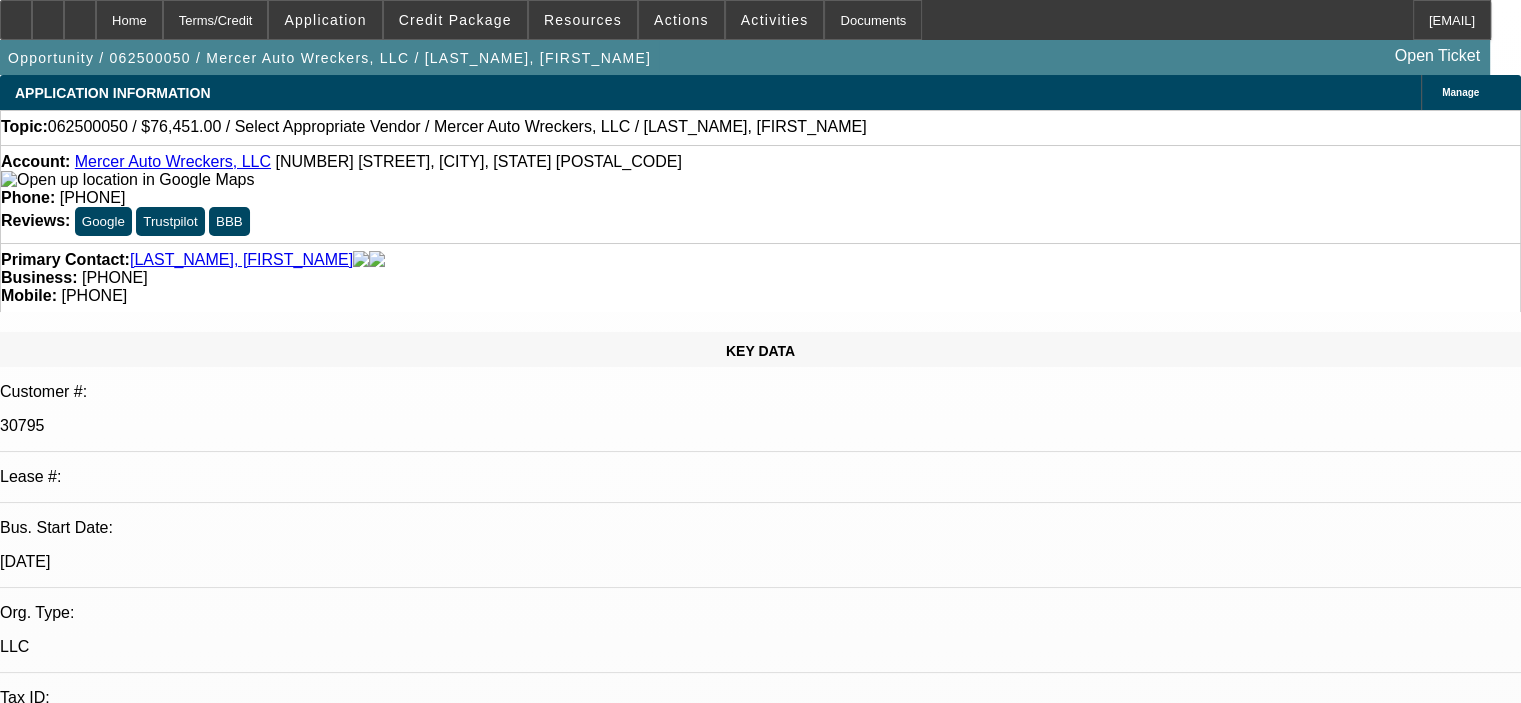 select on "0" 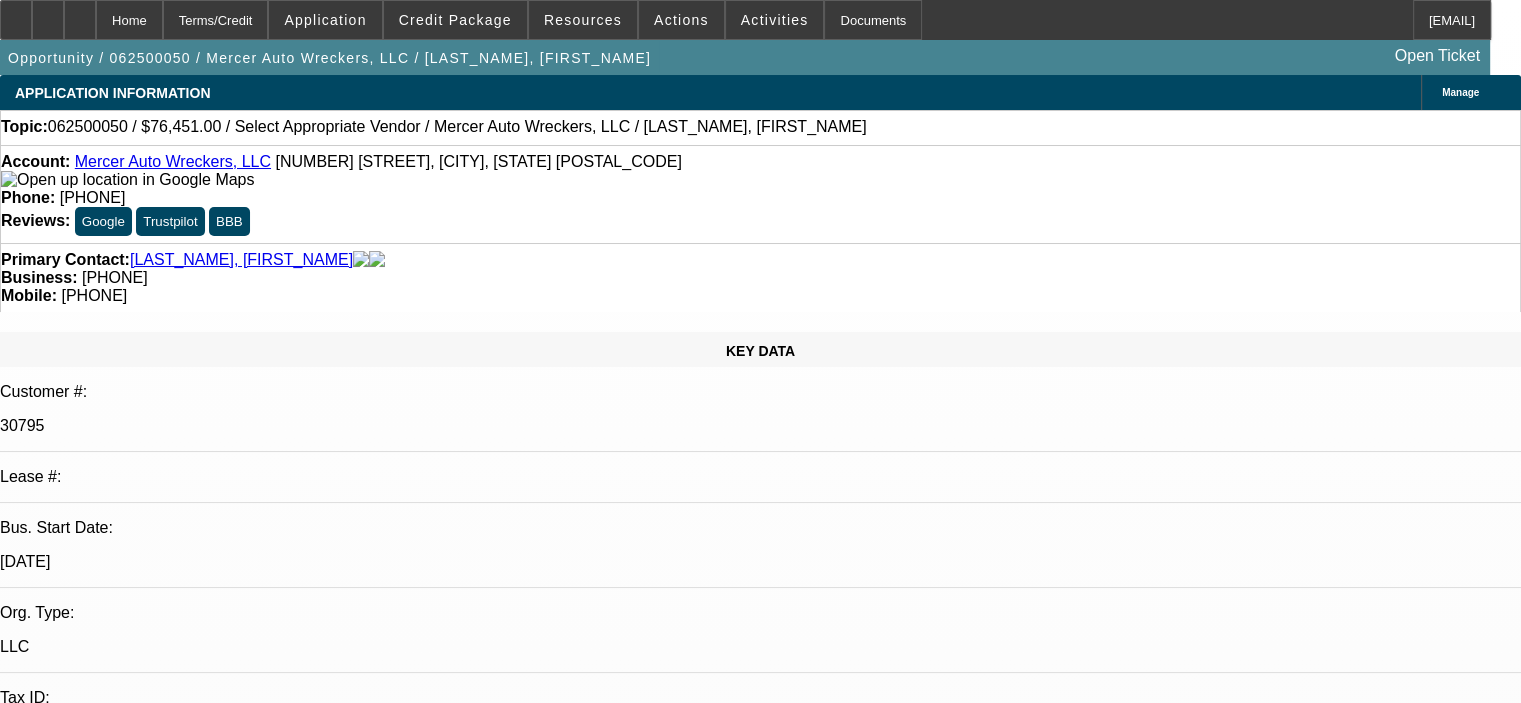 click on "Name:  Ambresh, Avinash
Sent:
6/3/25, 3:21 PM
To:  --
EXCELLENT PAY HISTORY, BOTH THE DEALS ARE ON GOING ACHS, GPS IS ACTIVE ON BOTH THE UNITS. NO ISSUES FOUND." at bounding box center [760, 7568] 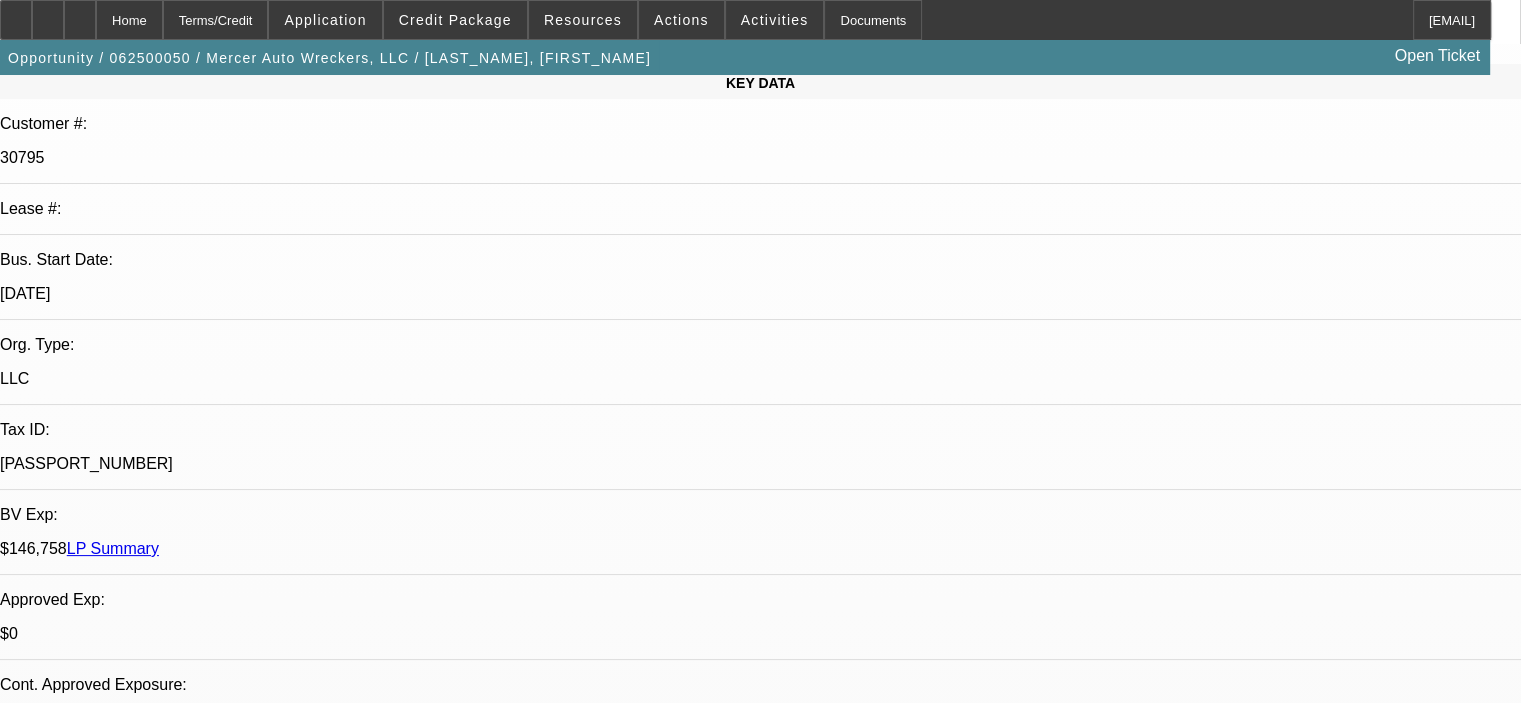 scroll, scrollTop: 0, scrollLeft: 0, axis: both 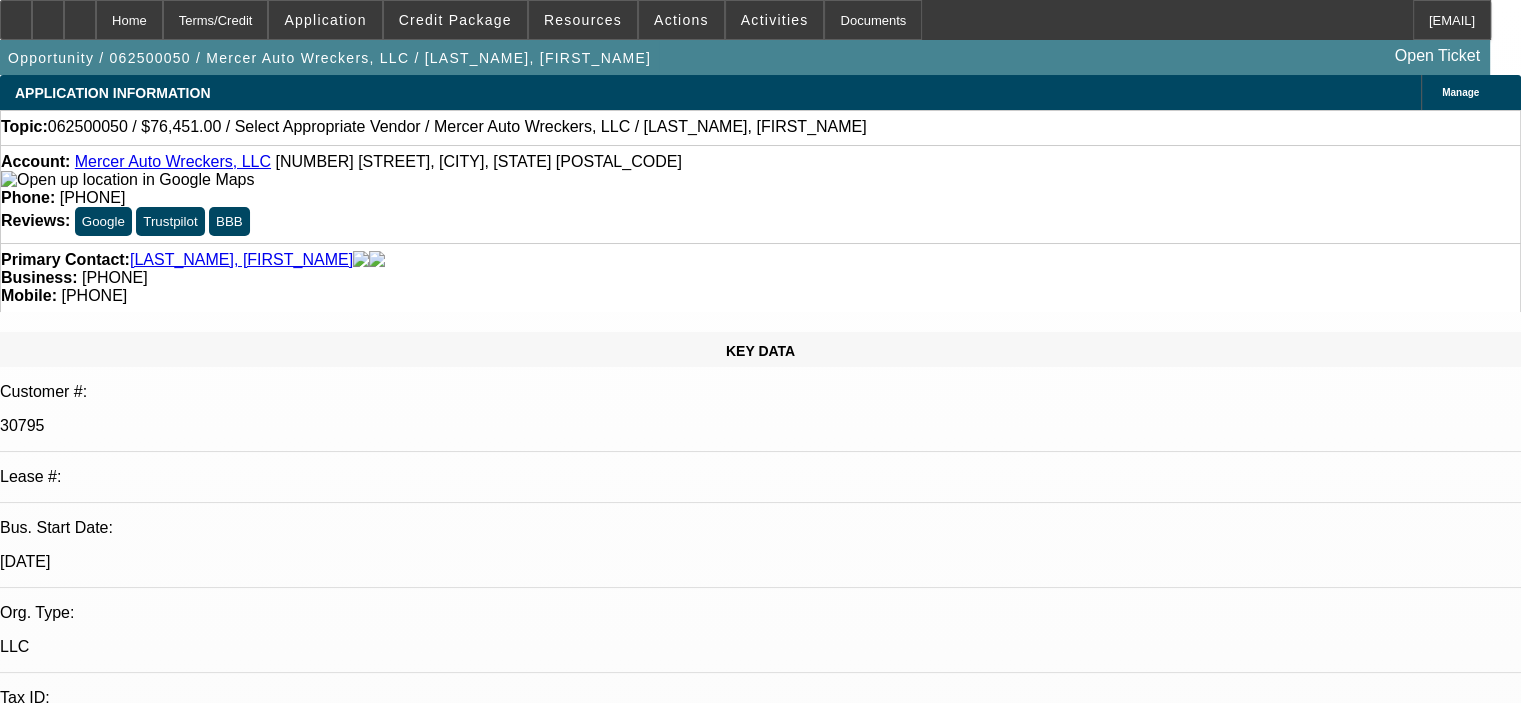 click on "07/09/2025 8:00 AM" at bounding box center [51, 2947] 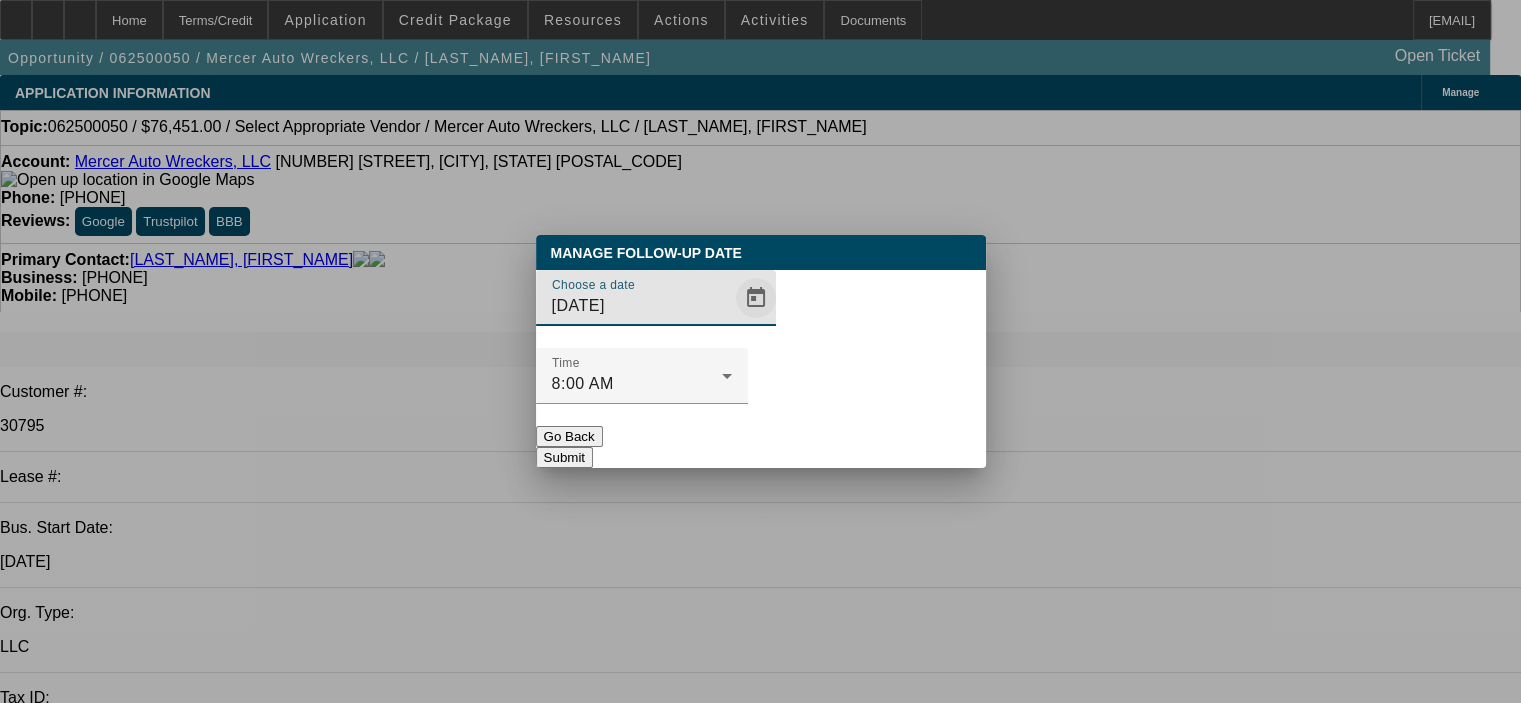 click at bounding box center [756, 298] 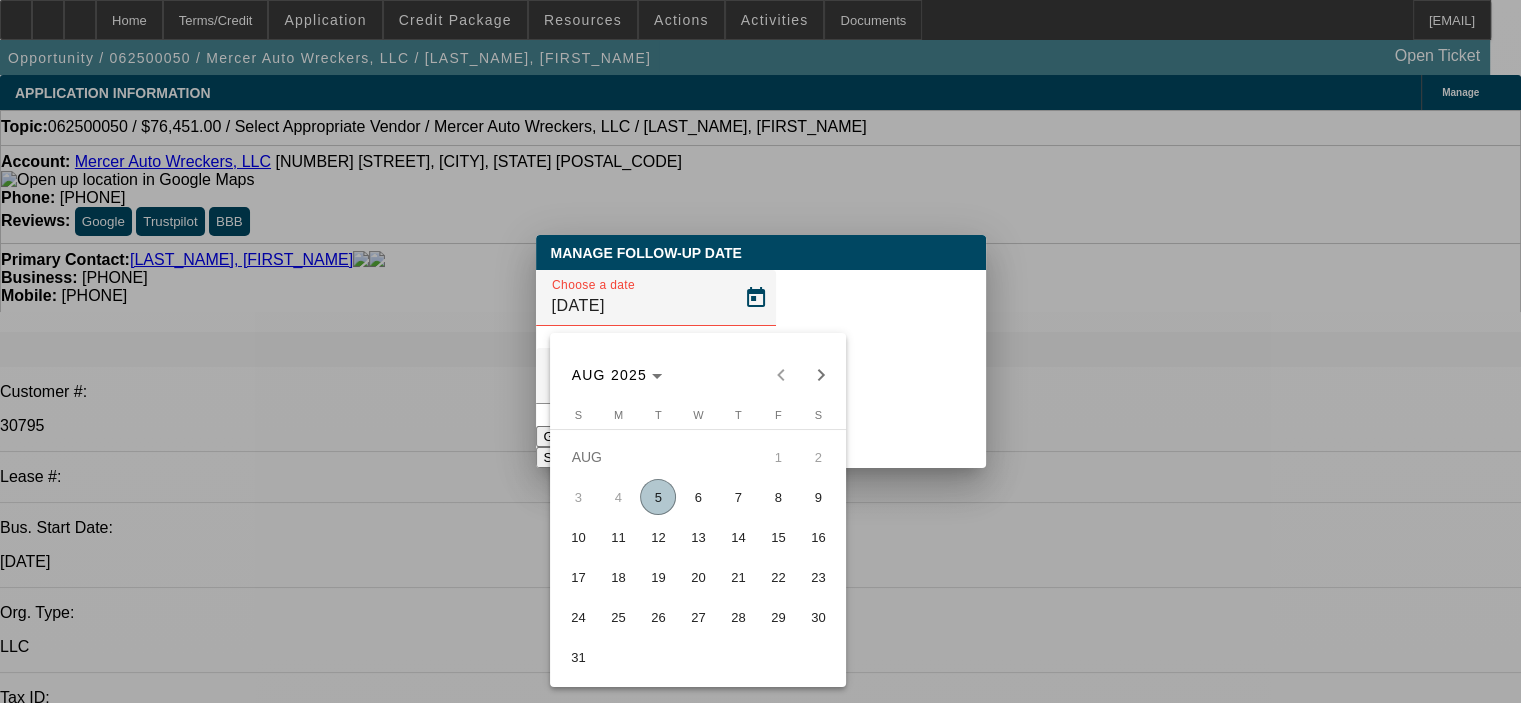 click on "19" at bounding box center (658, 577) 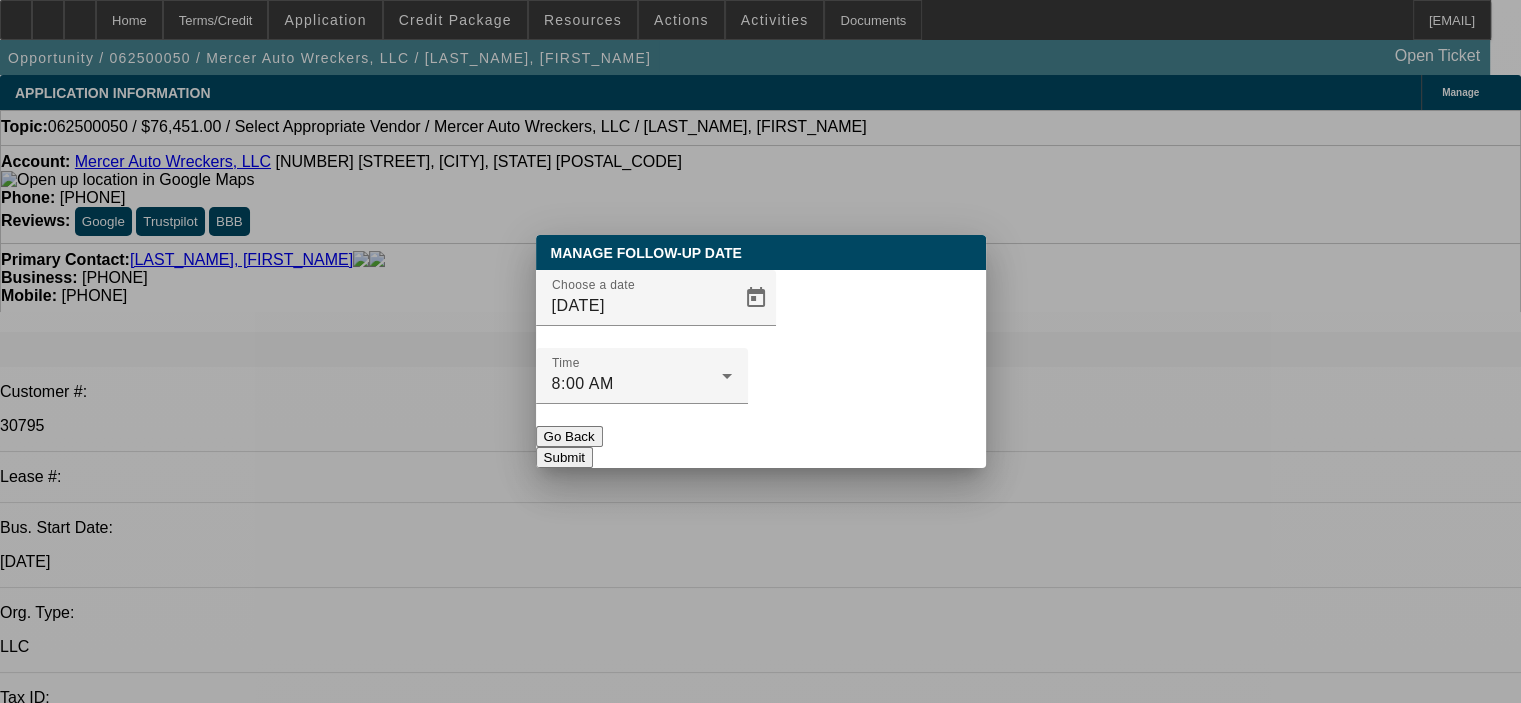 click on "Submit" at bounding box center (564, 457) 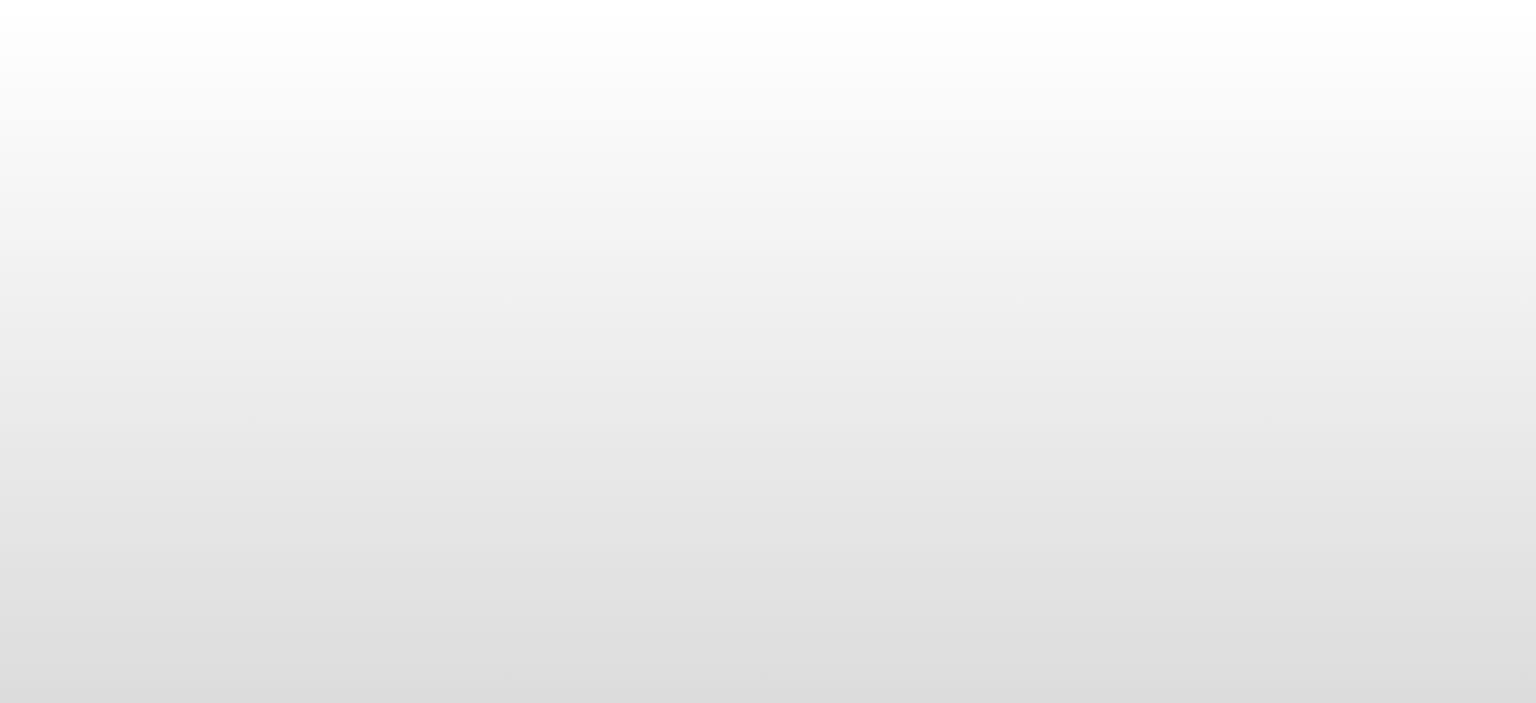 scroll, scrollTop: 0, scrollLeft: 0, axis: both 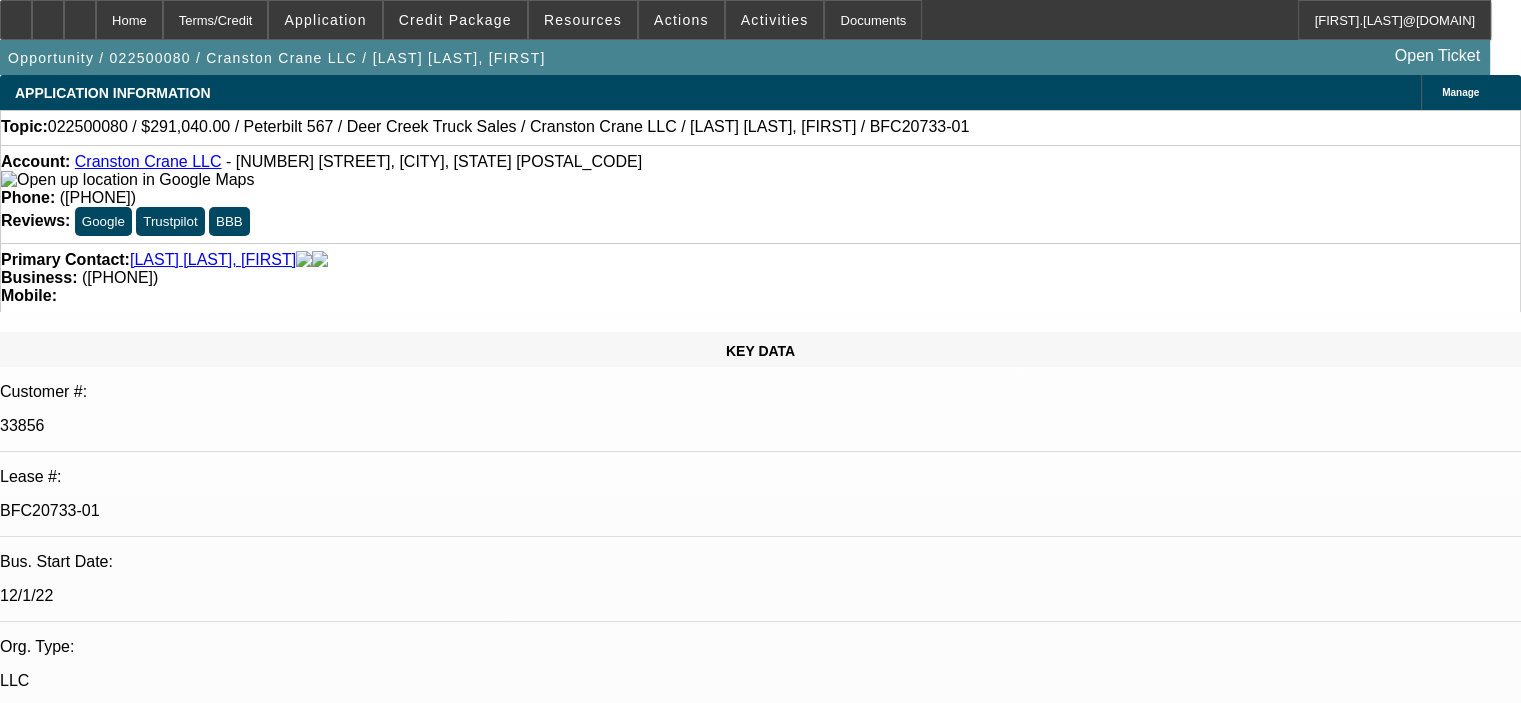 select on "0.2" 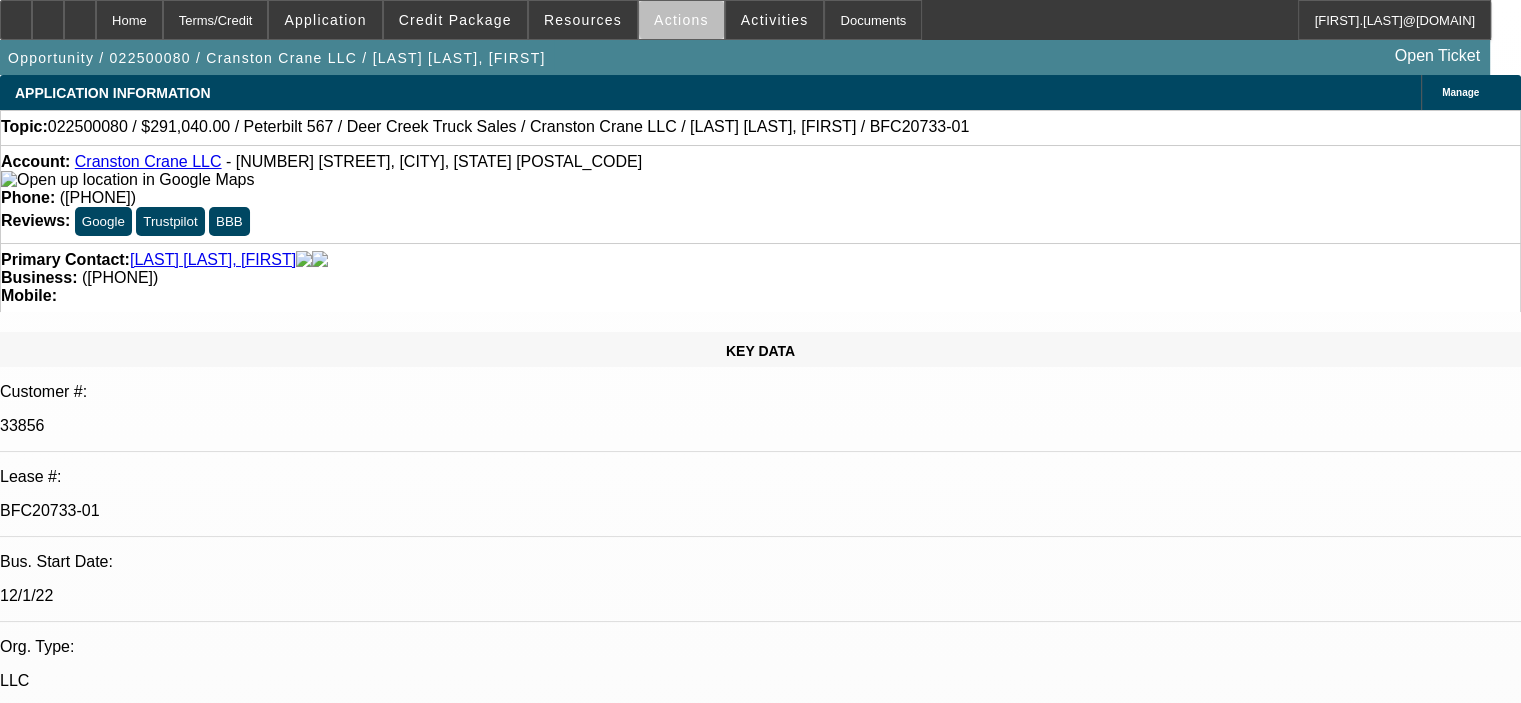 click on "Actions" at bounding box center [681, 20] 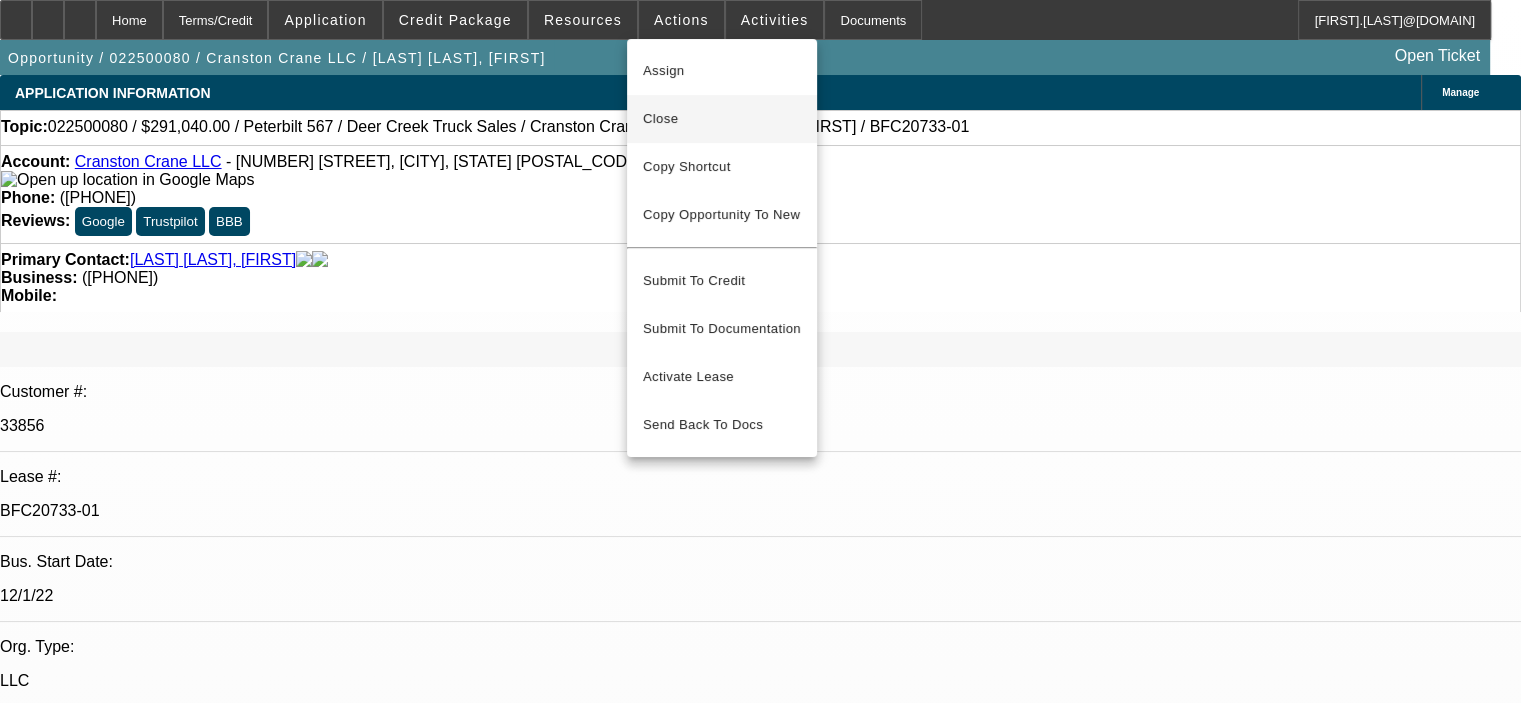 click on "Close" at bounding box center (722, 119) 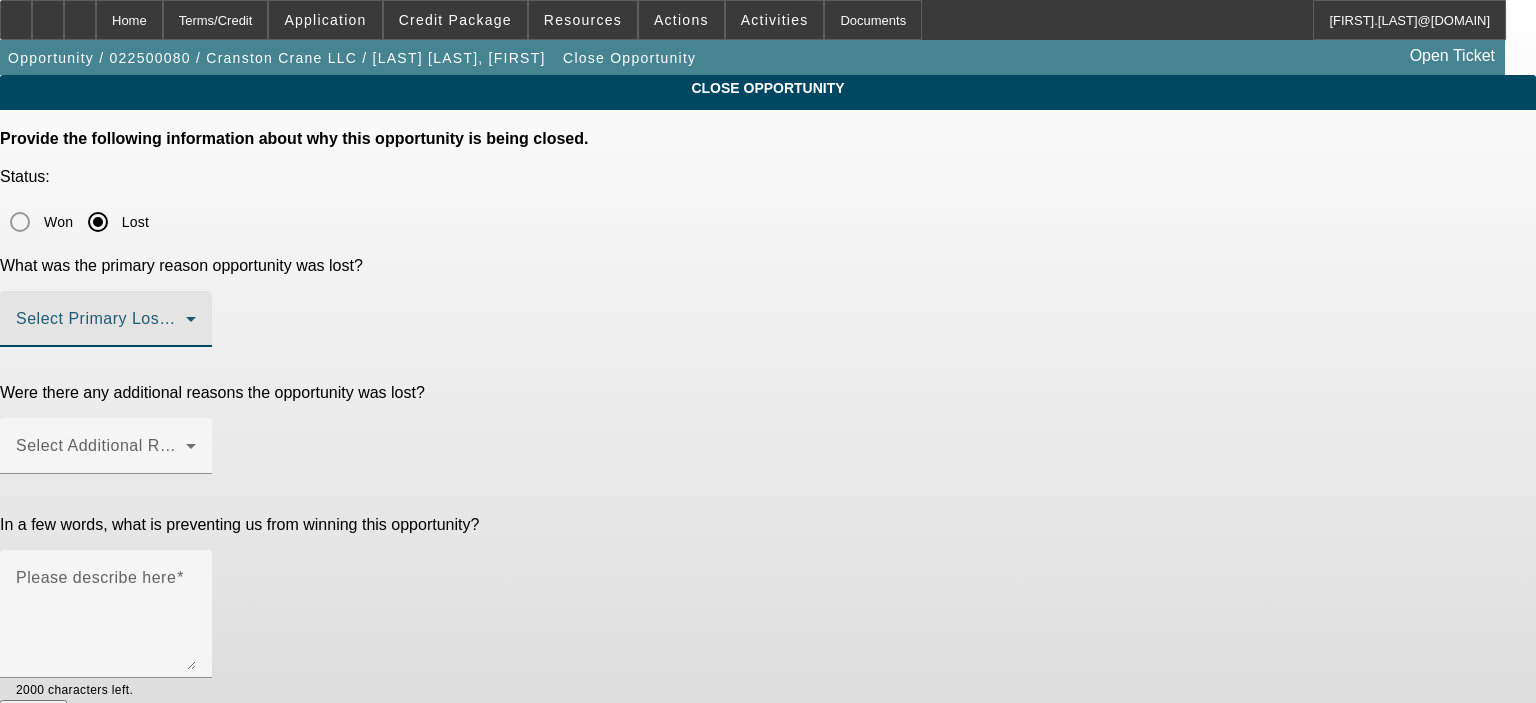 click at bounding box center [101, 327] 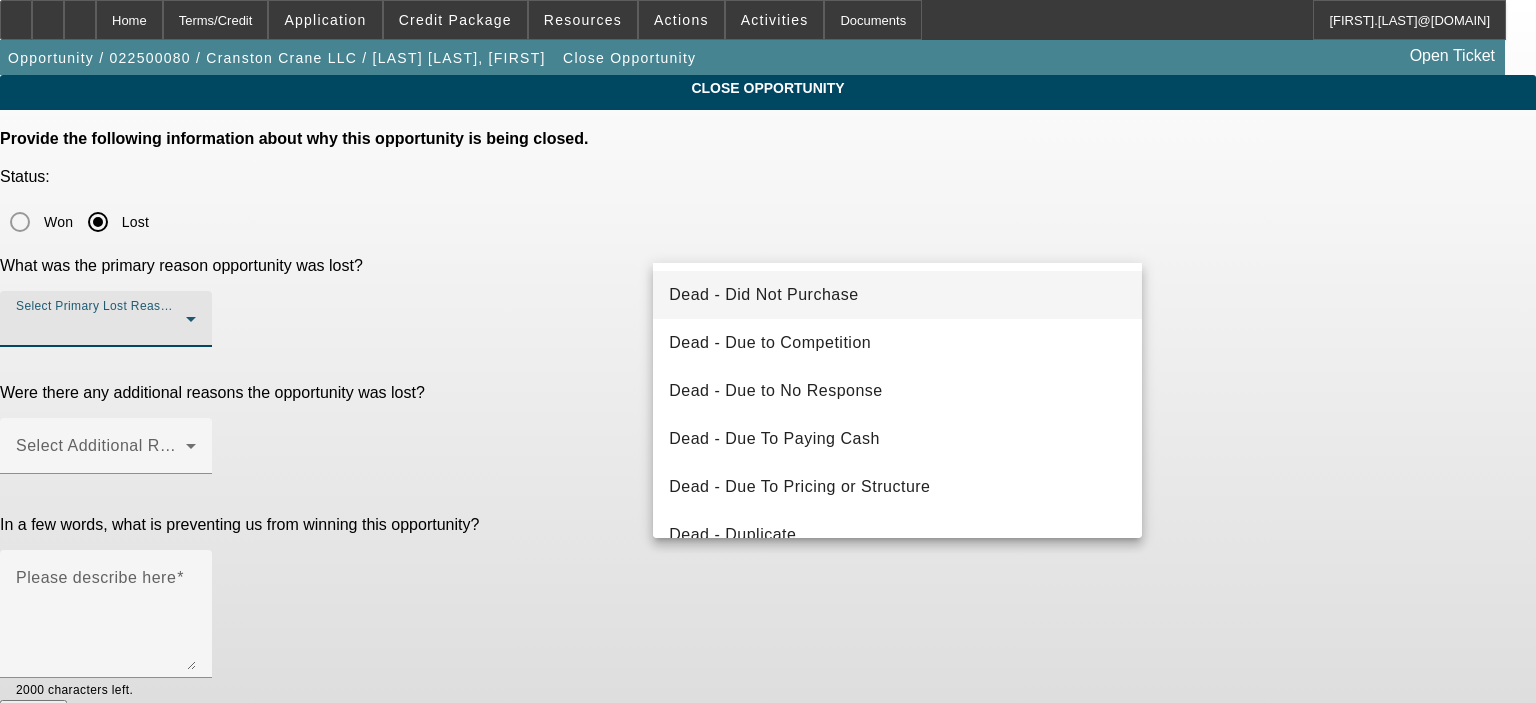 click on "Dead - Did Not Purchase" at bounding box center (897, 295) 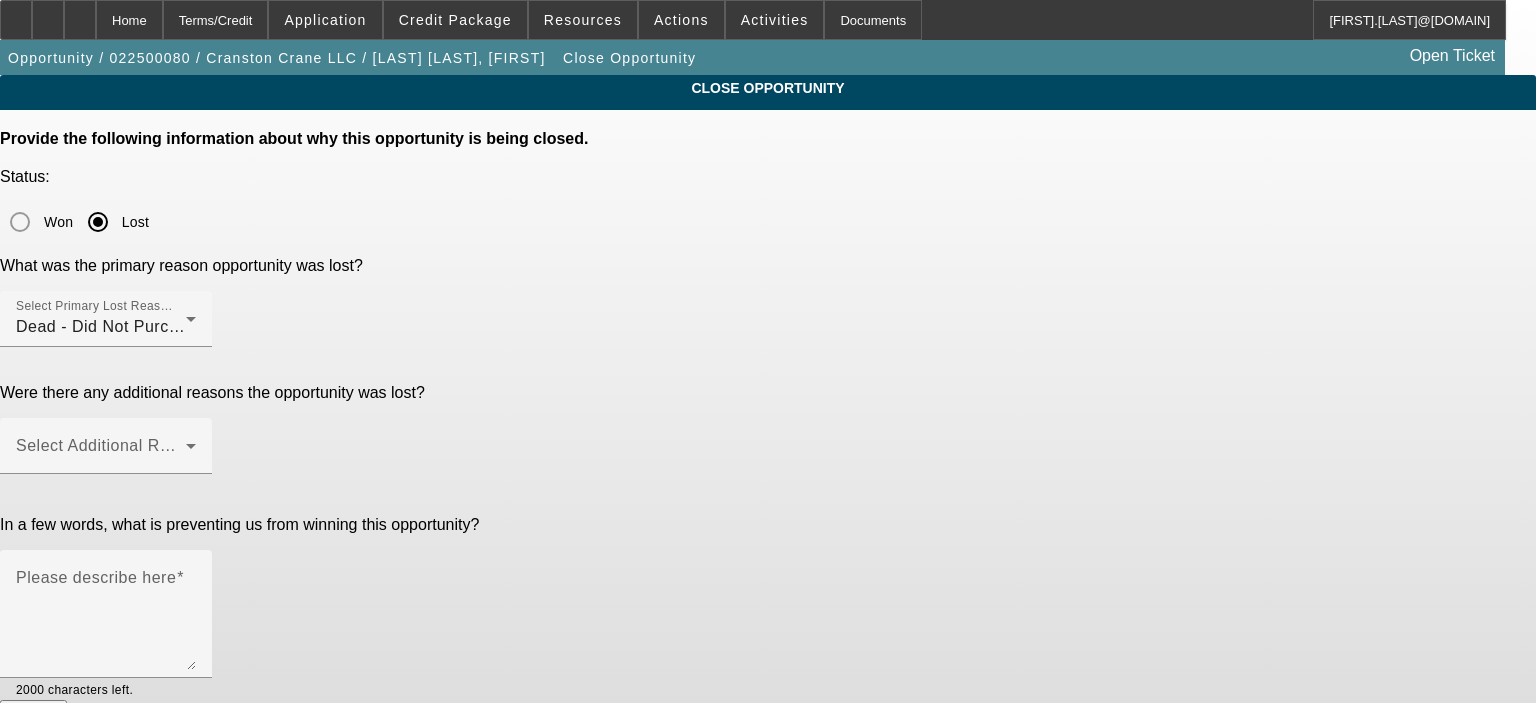click on "Select Additional Reasons" 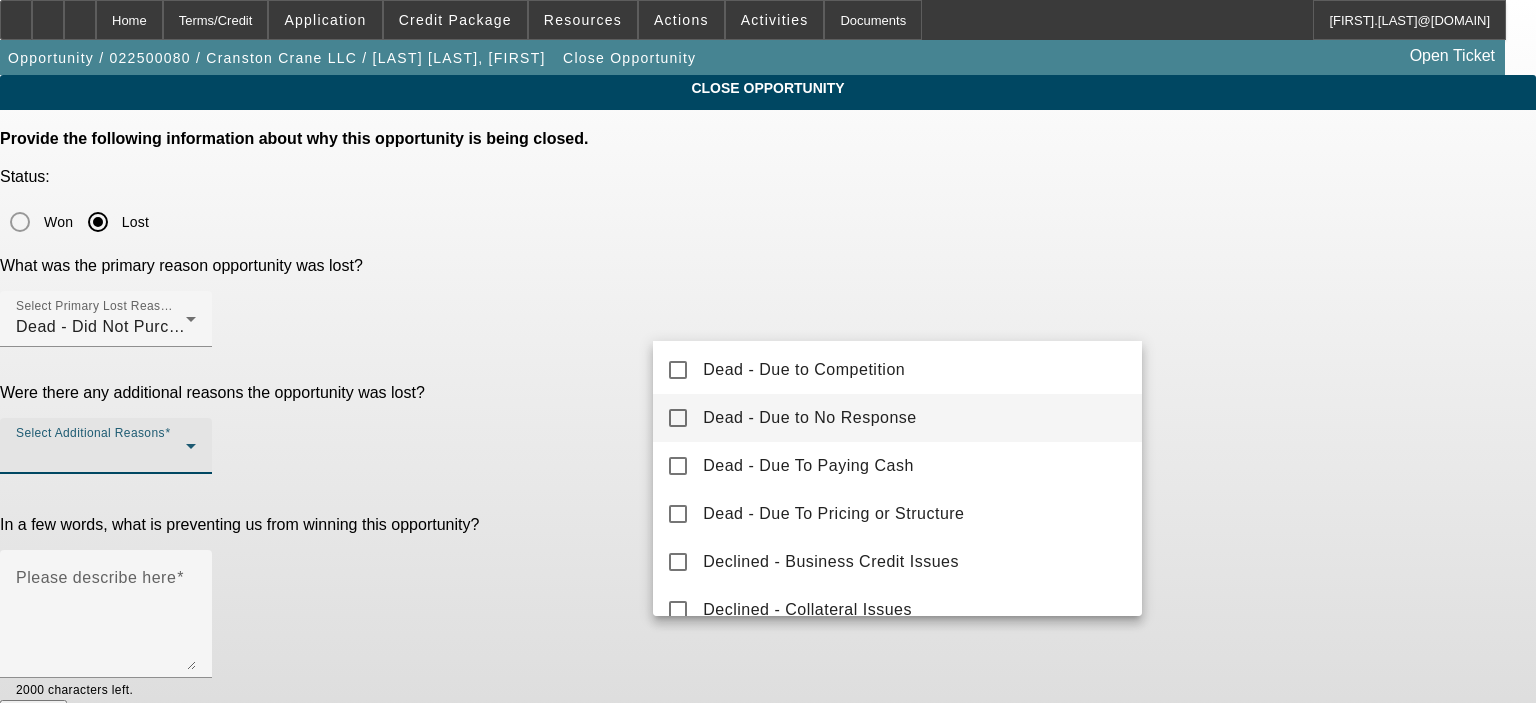scroll, scrollTop: 100, scrollLeft: 0, axis: vertical 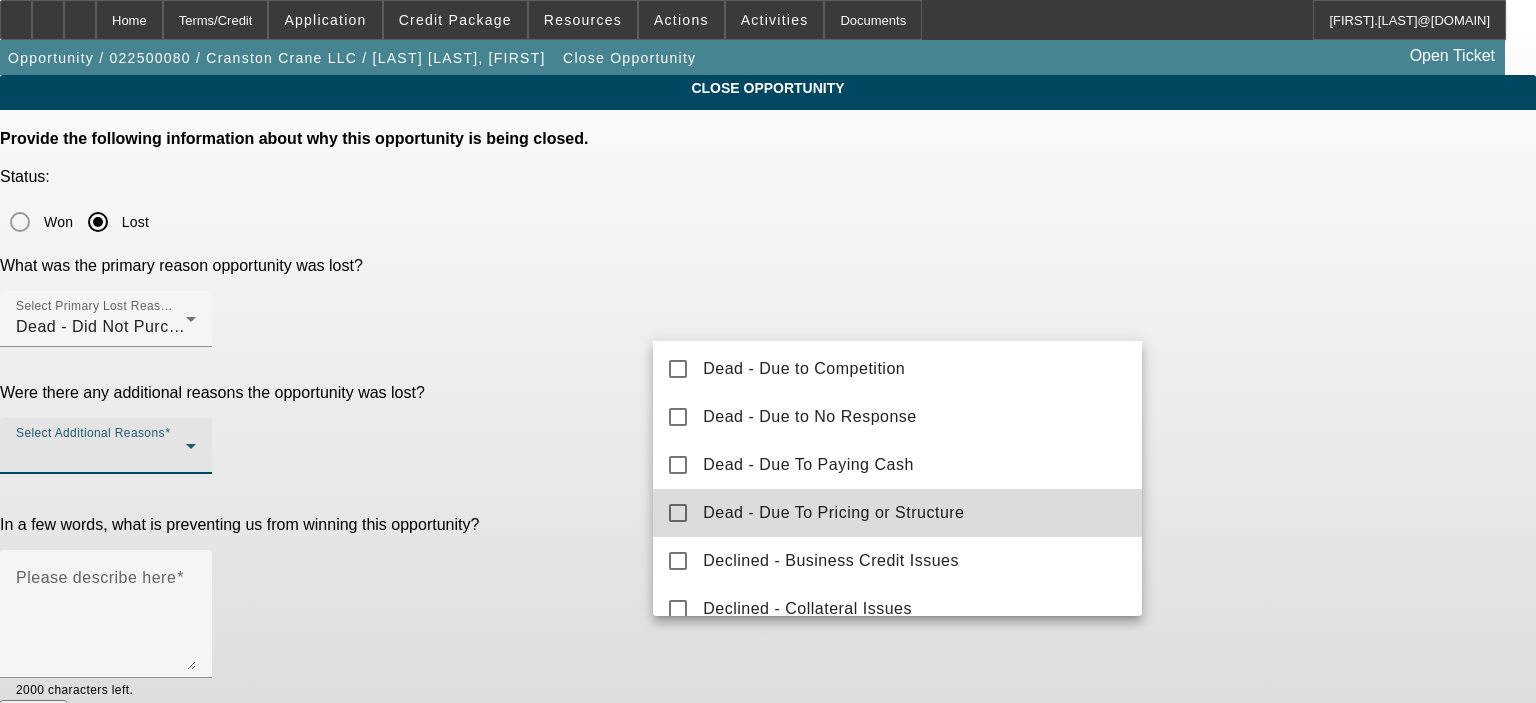 click on "Dead - Due To Pricing or Structure" at bounding box center (833, 513) 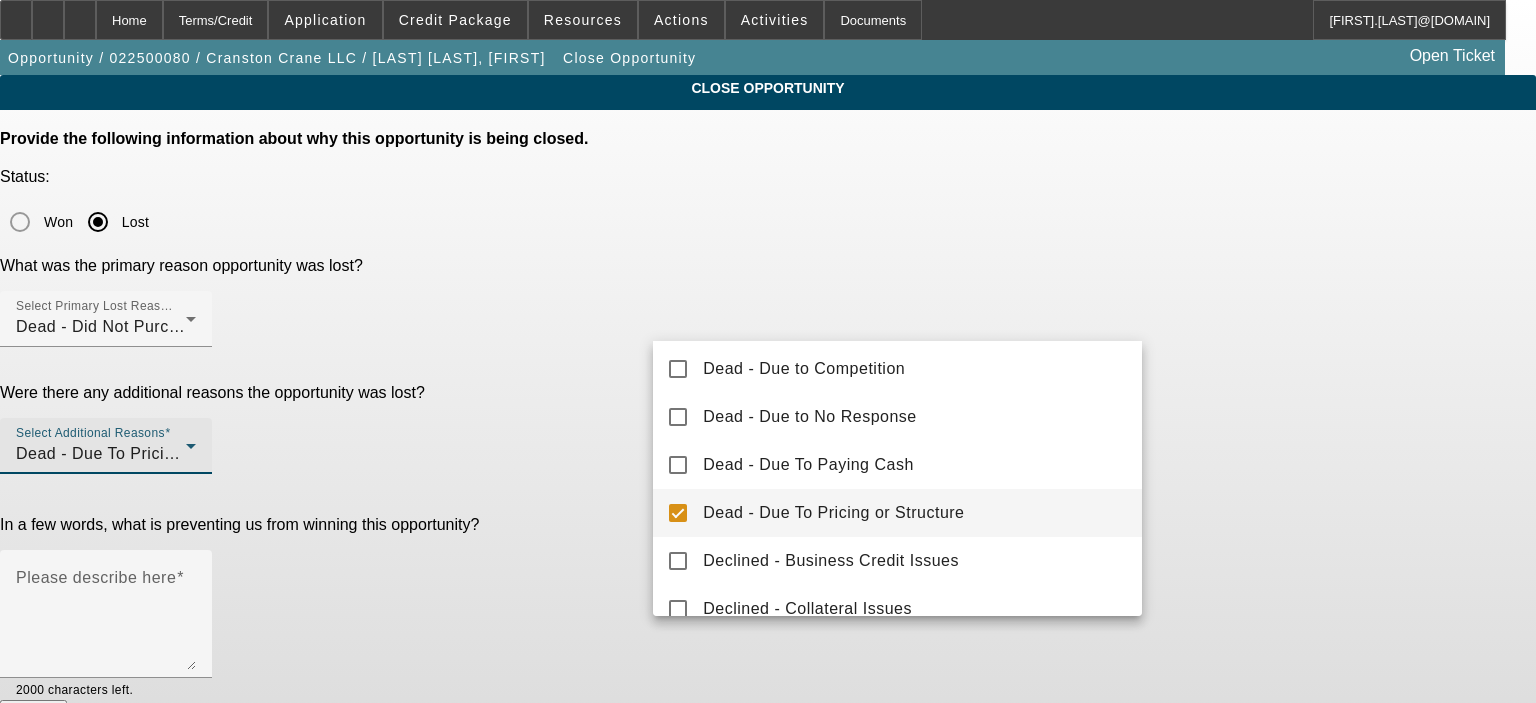 click at bounding box center (768, 351) 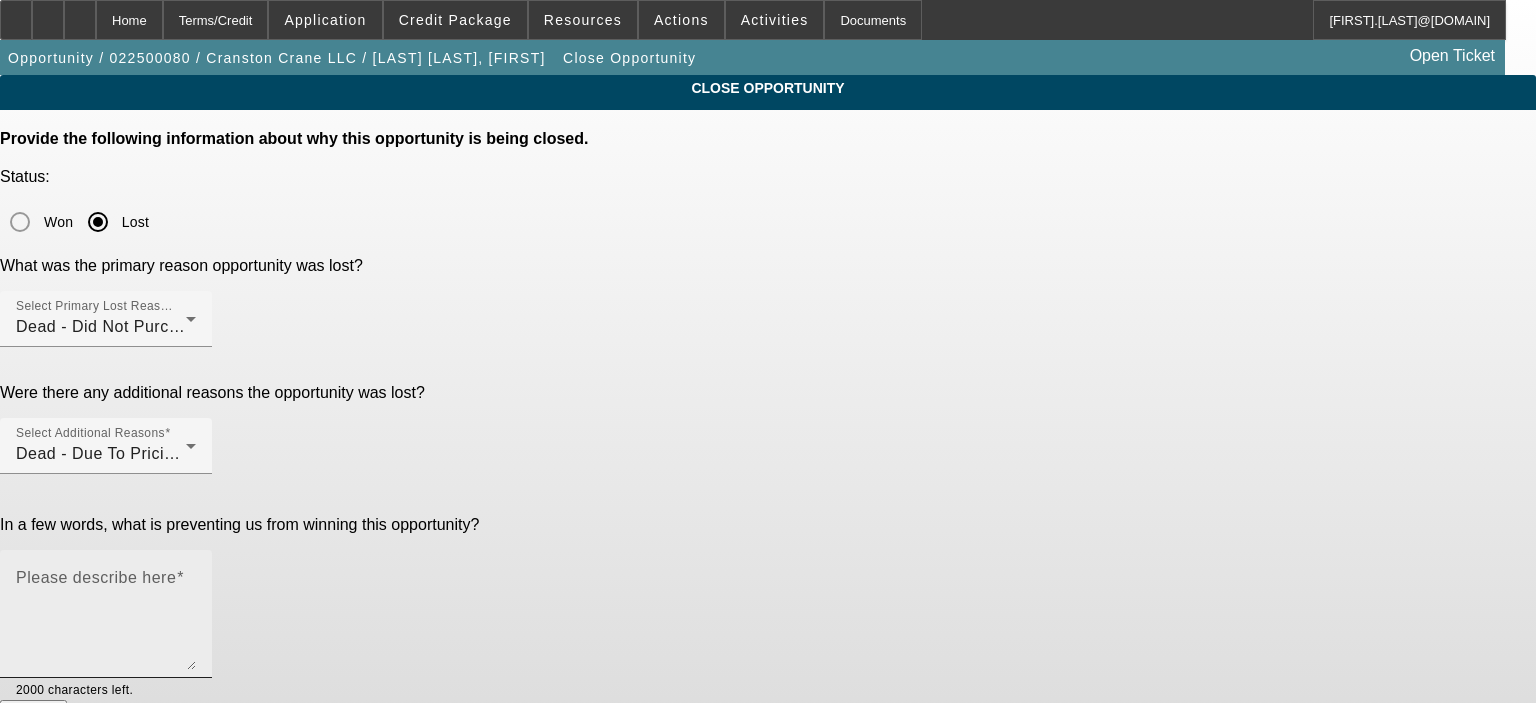 click on "Please describe here" at bounding box center [96, 577] 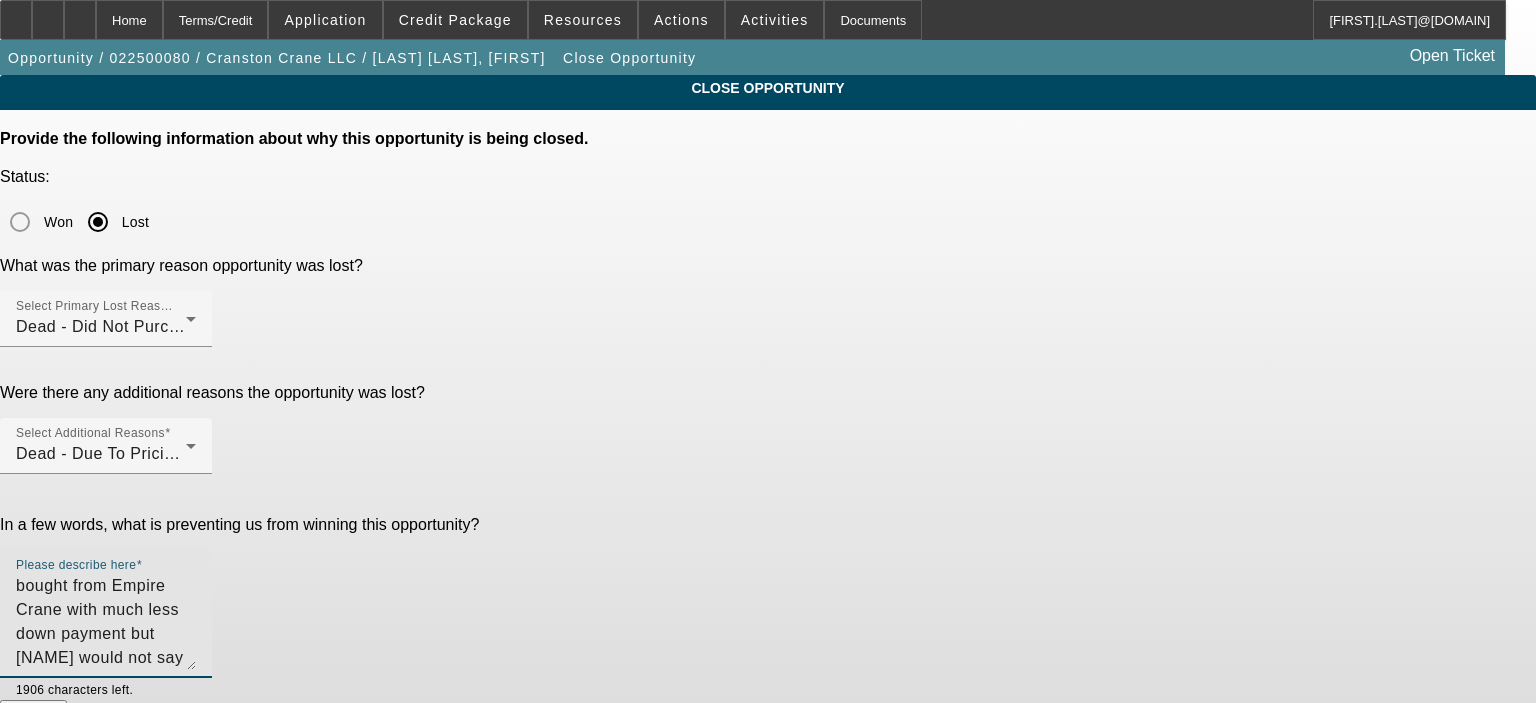 type on "bought from Empire Crane with much less down payment but [NAME] would not say who financed him!" 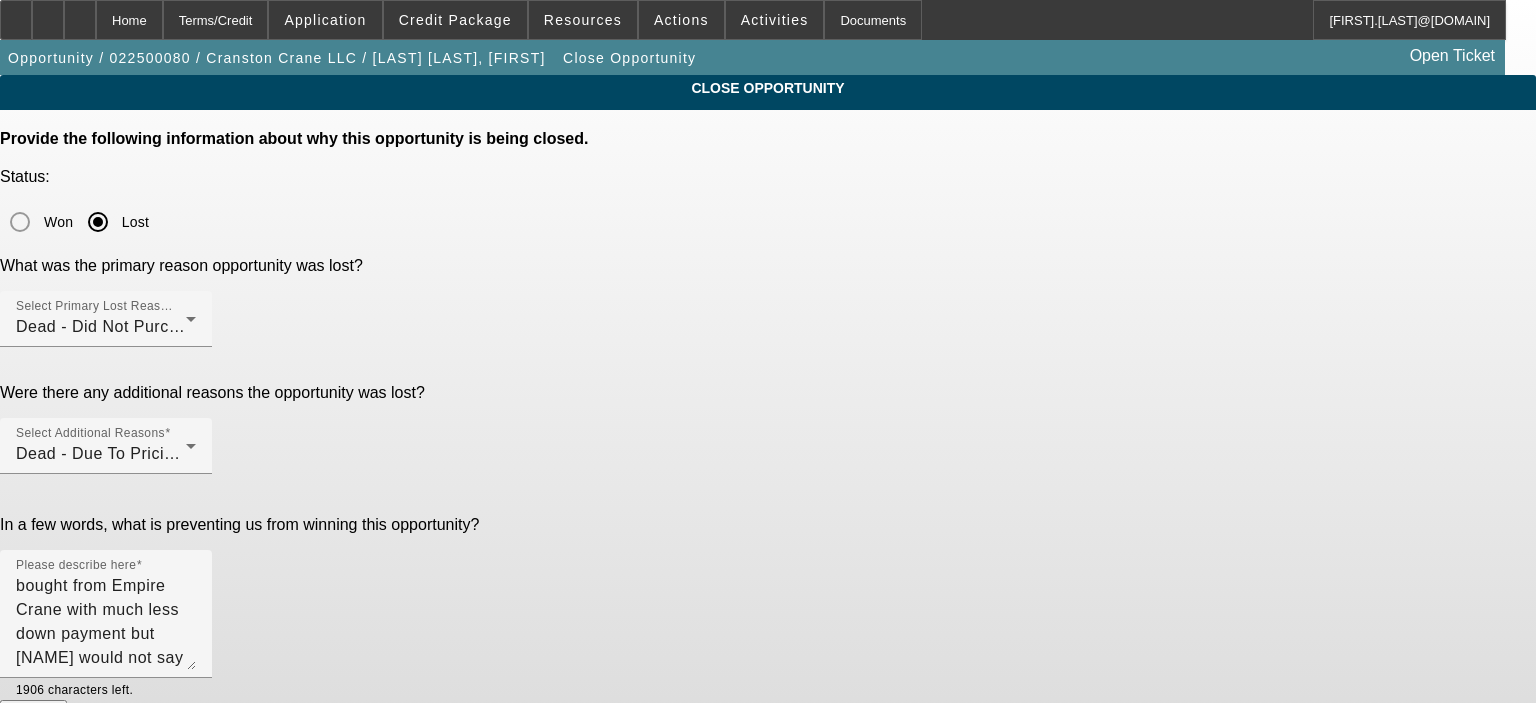 click on "Submit" 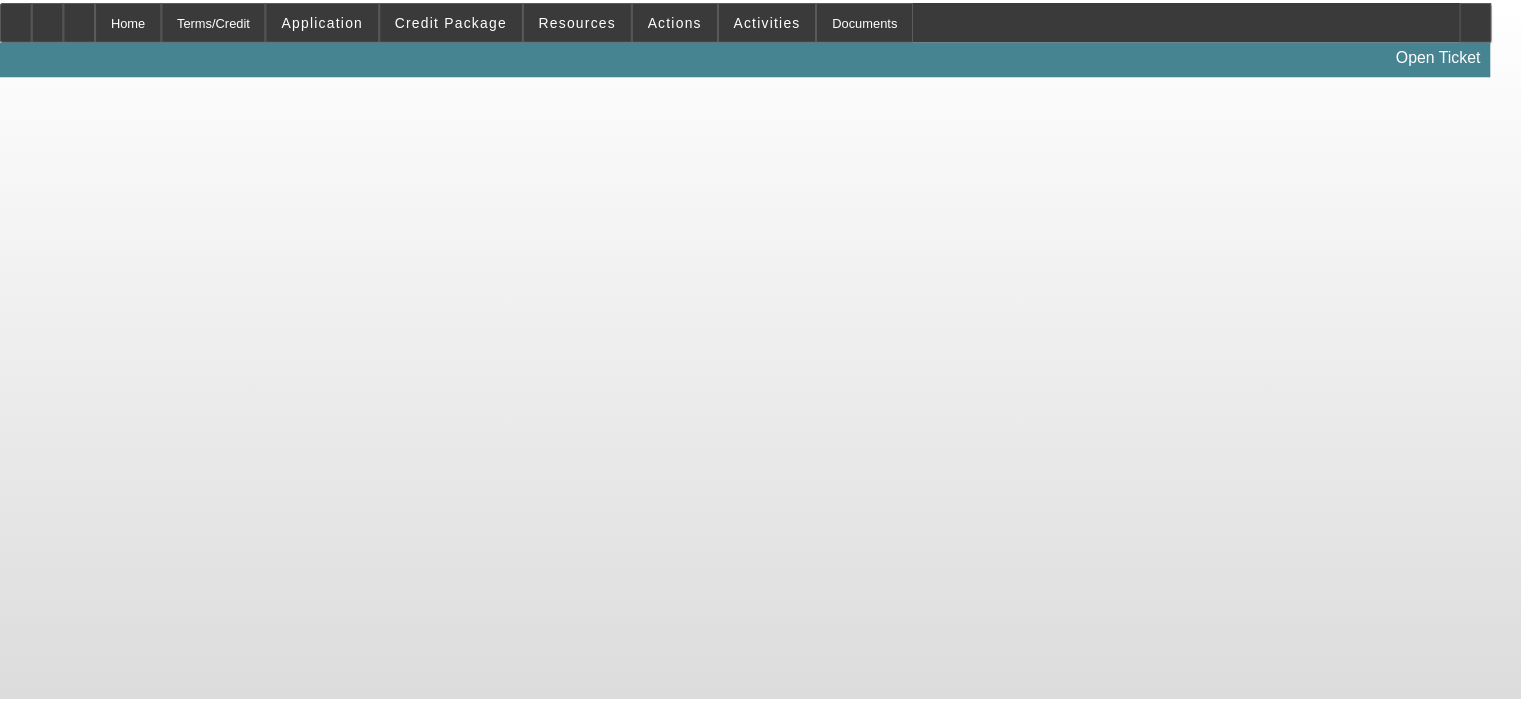 scroll, scrollTop: 0, scrollLeft: 0, axis: both 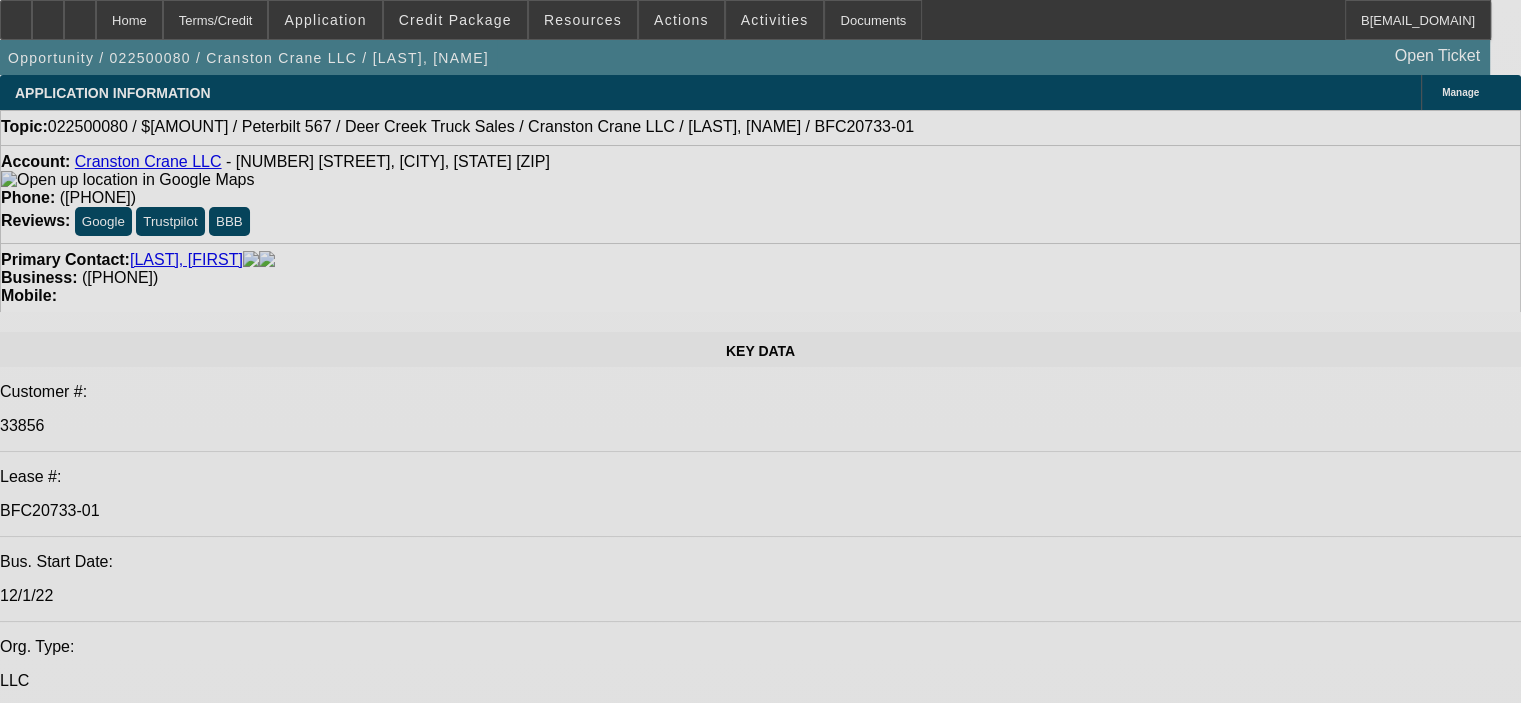 select on "0.2" 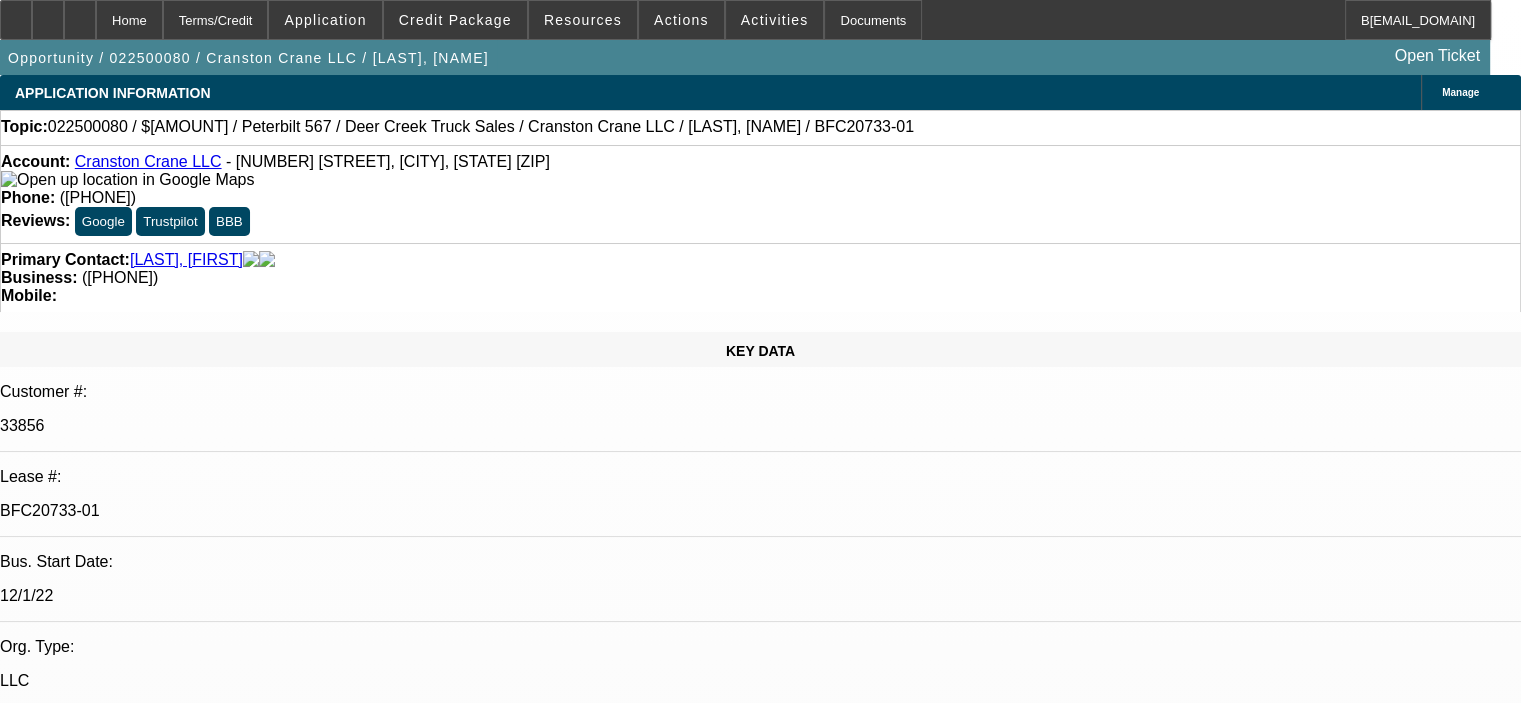 select on "2" 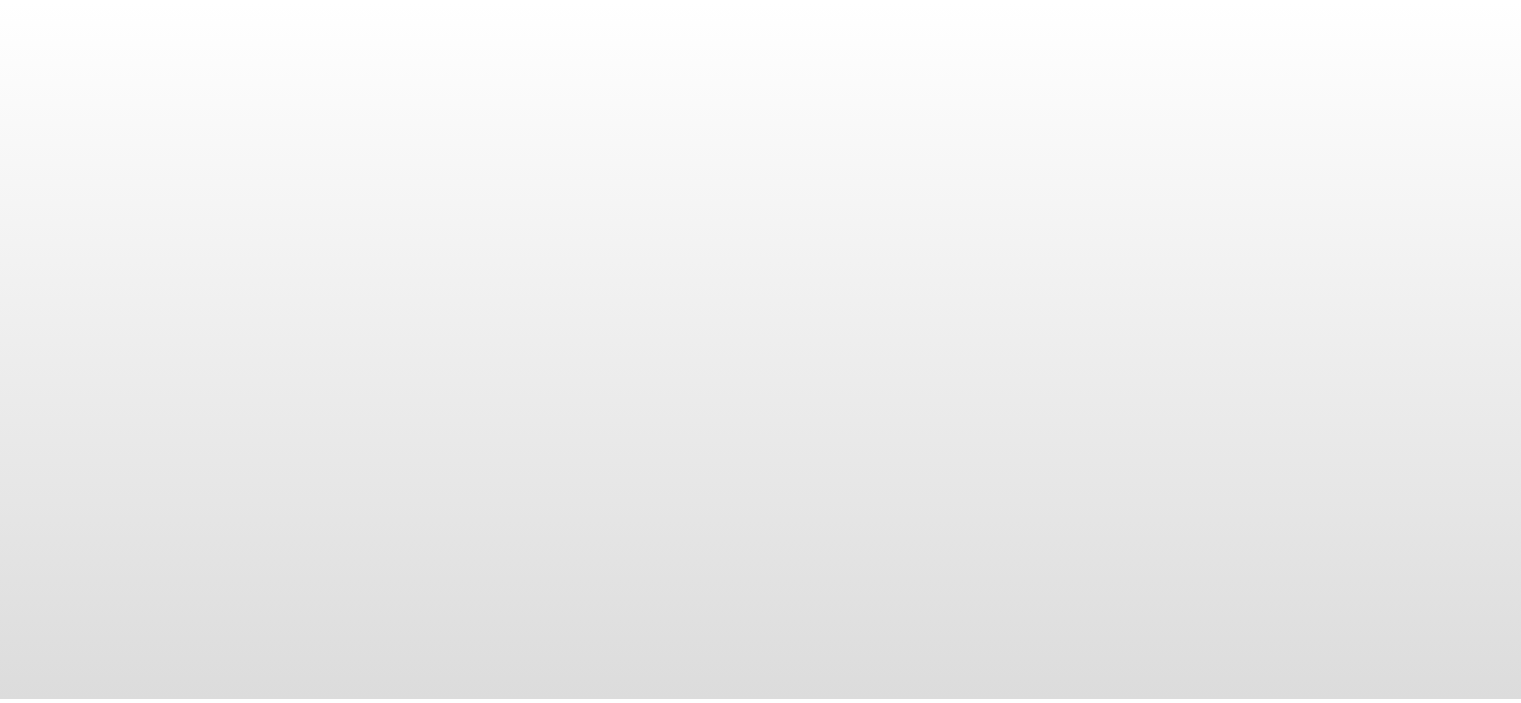 scroll, scrollTop: 0, scrollLeft: 0, axis: both 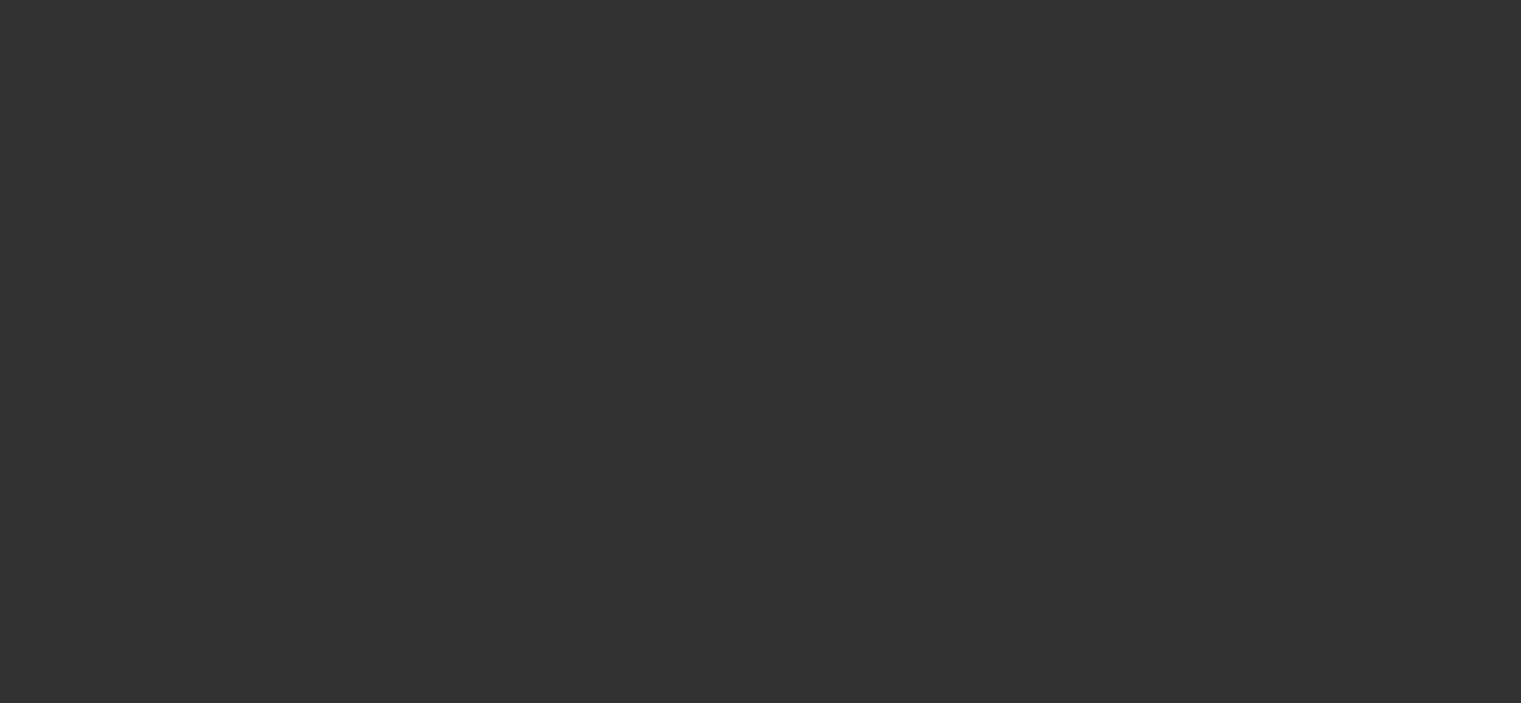 select on "0" 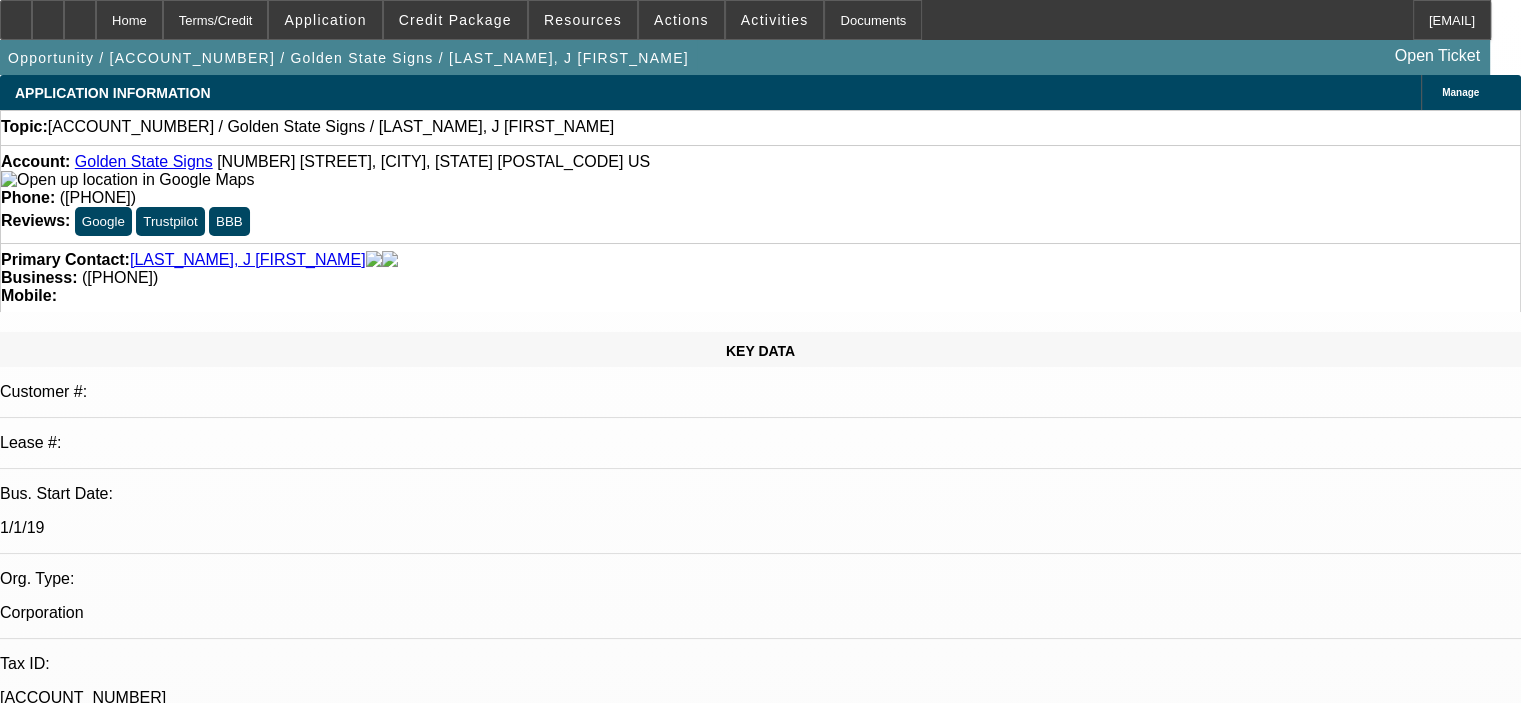 click on "5/22-call from Ron that Abraham is ready to purchase, Rona and I talked with him at the ISA Sign Expo in April, lvm and sent email" at bounding box center [409, 7181] 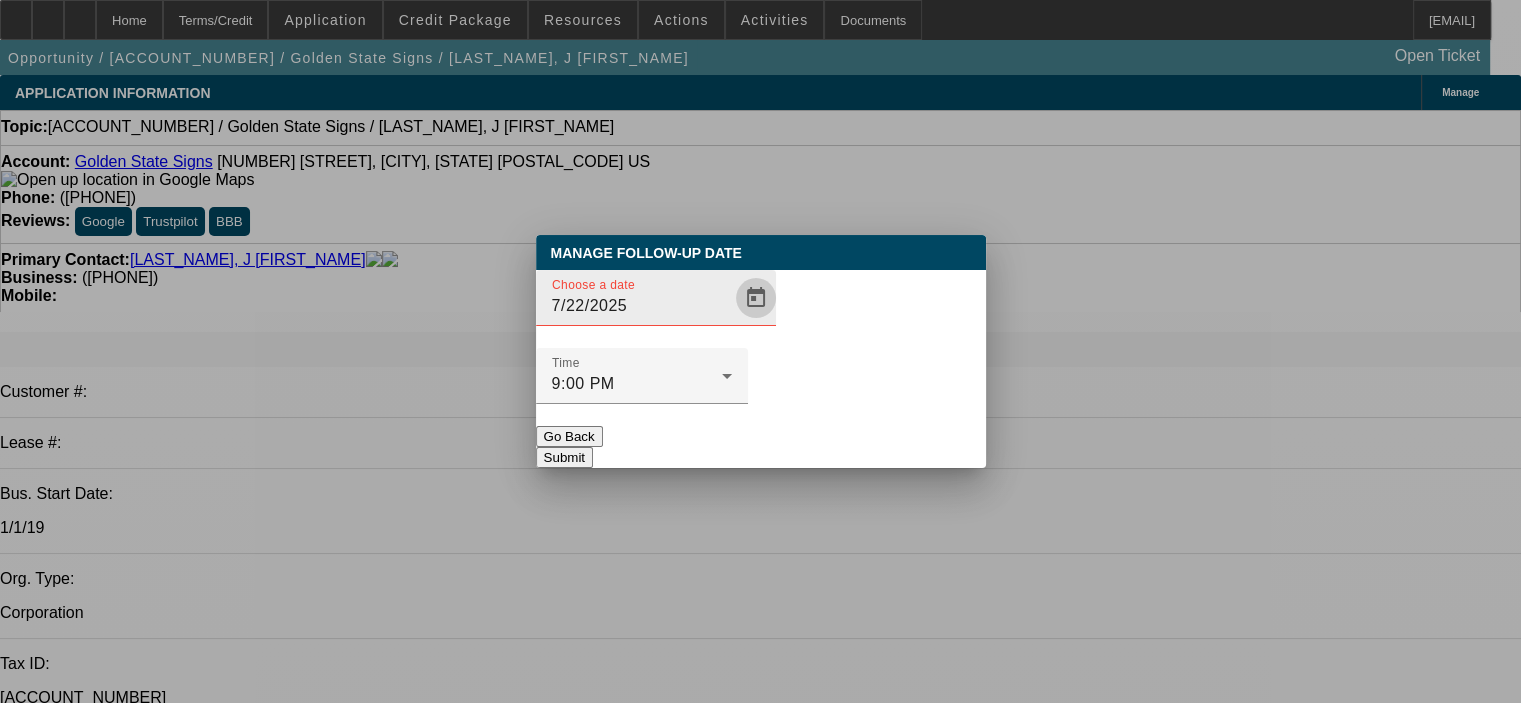 click at bounding box center (756, 298) 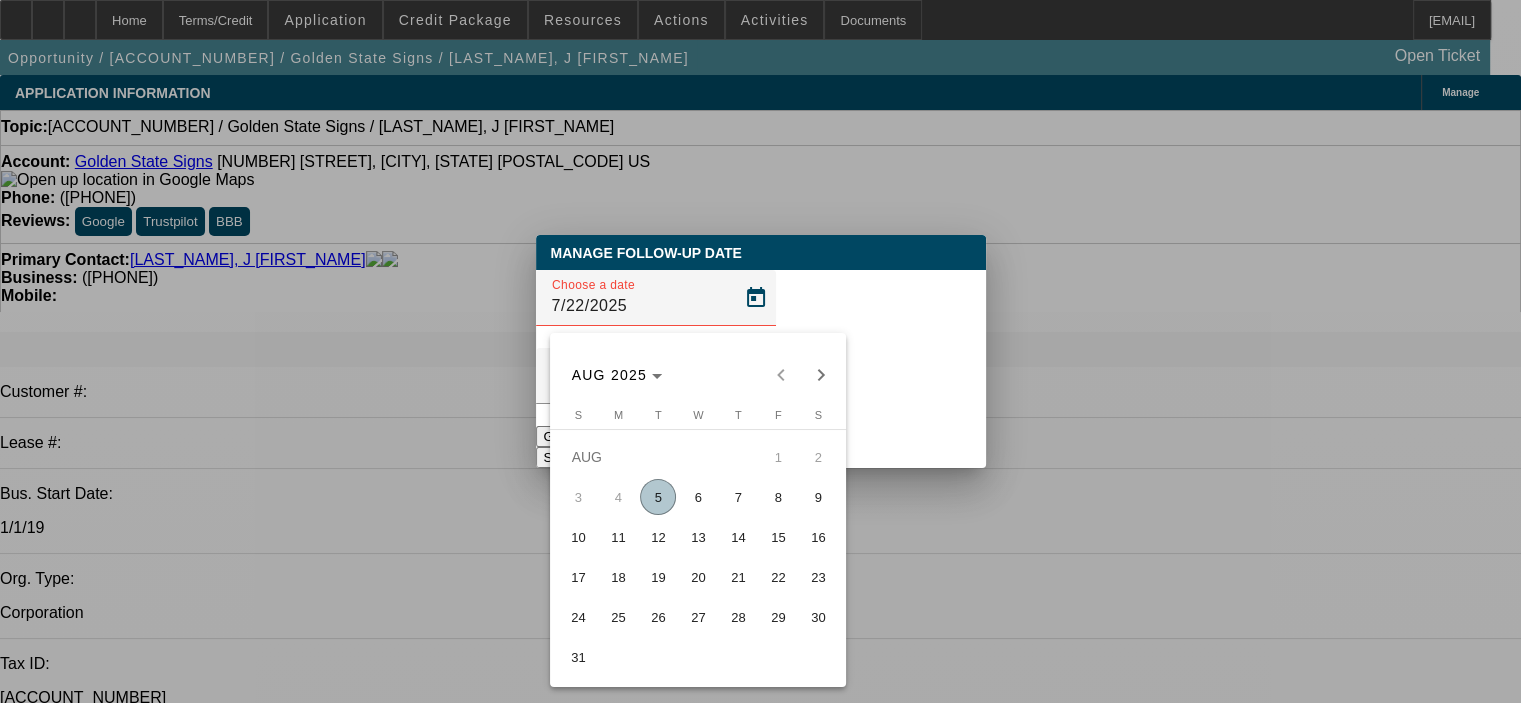 click at bounding box center [821, 375] 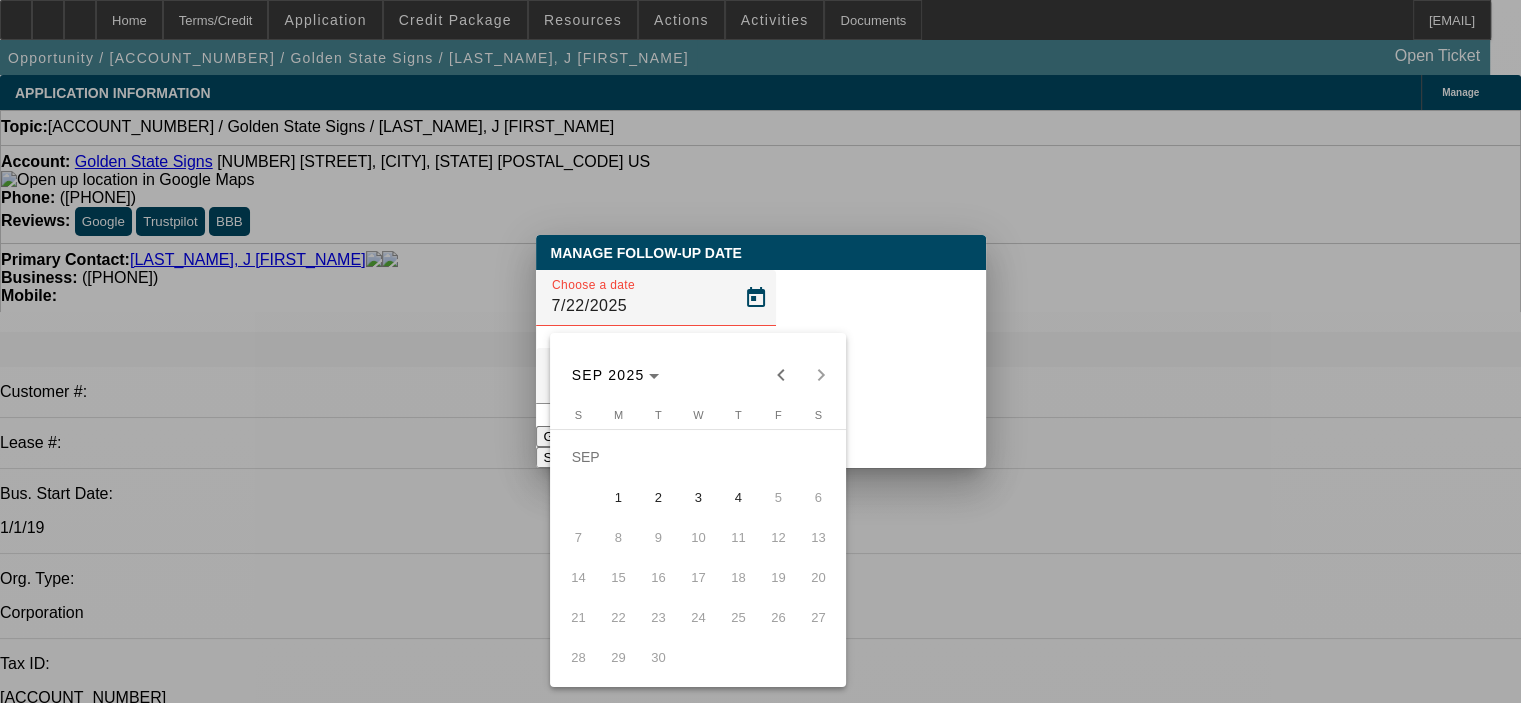 click on "2" at bounding box center [658, 497] 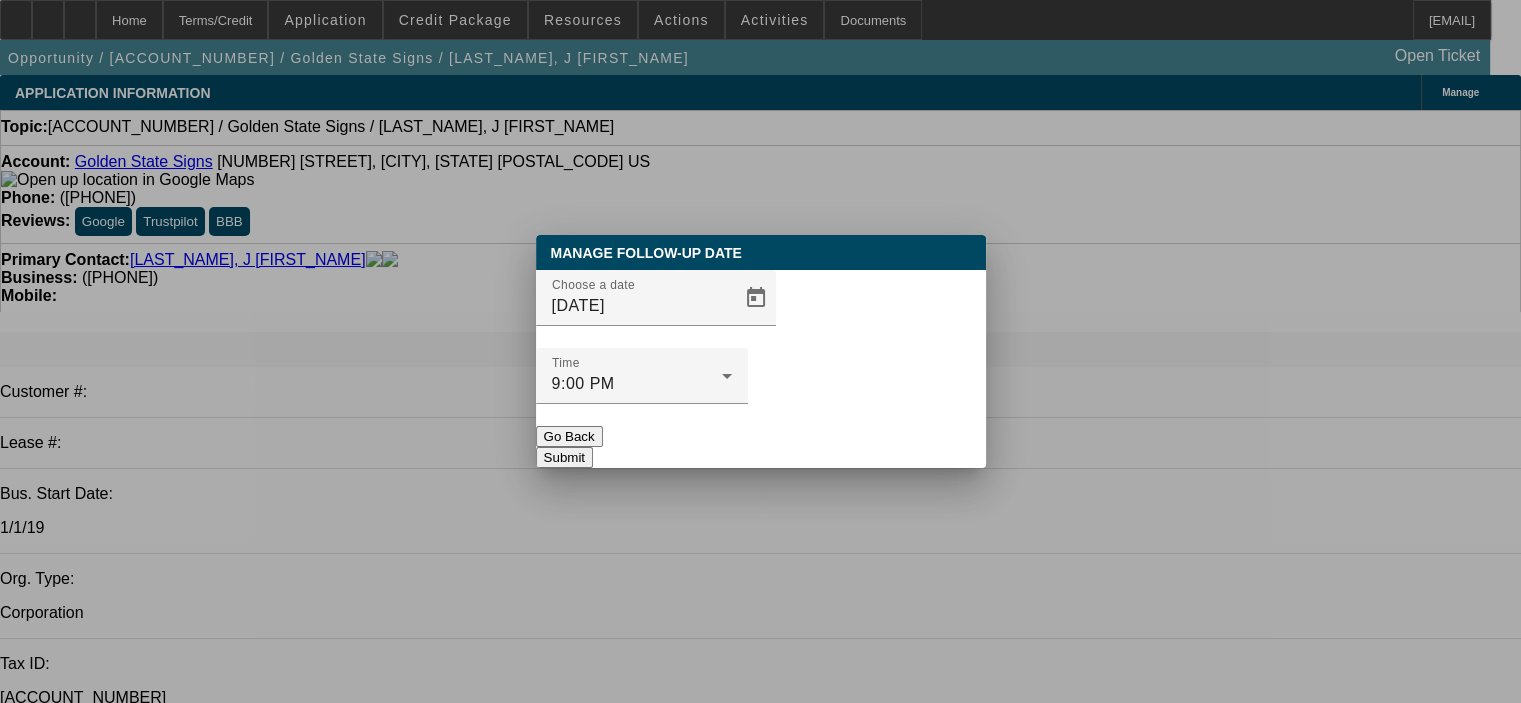 click on "Submit" at bounding box center [564, 457] 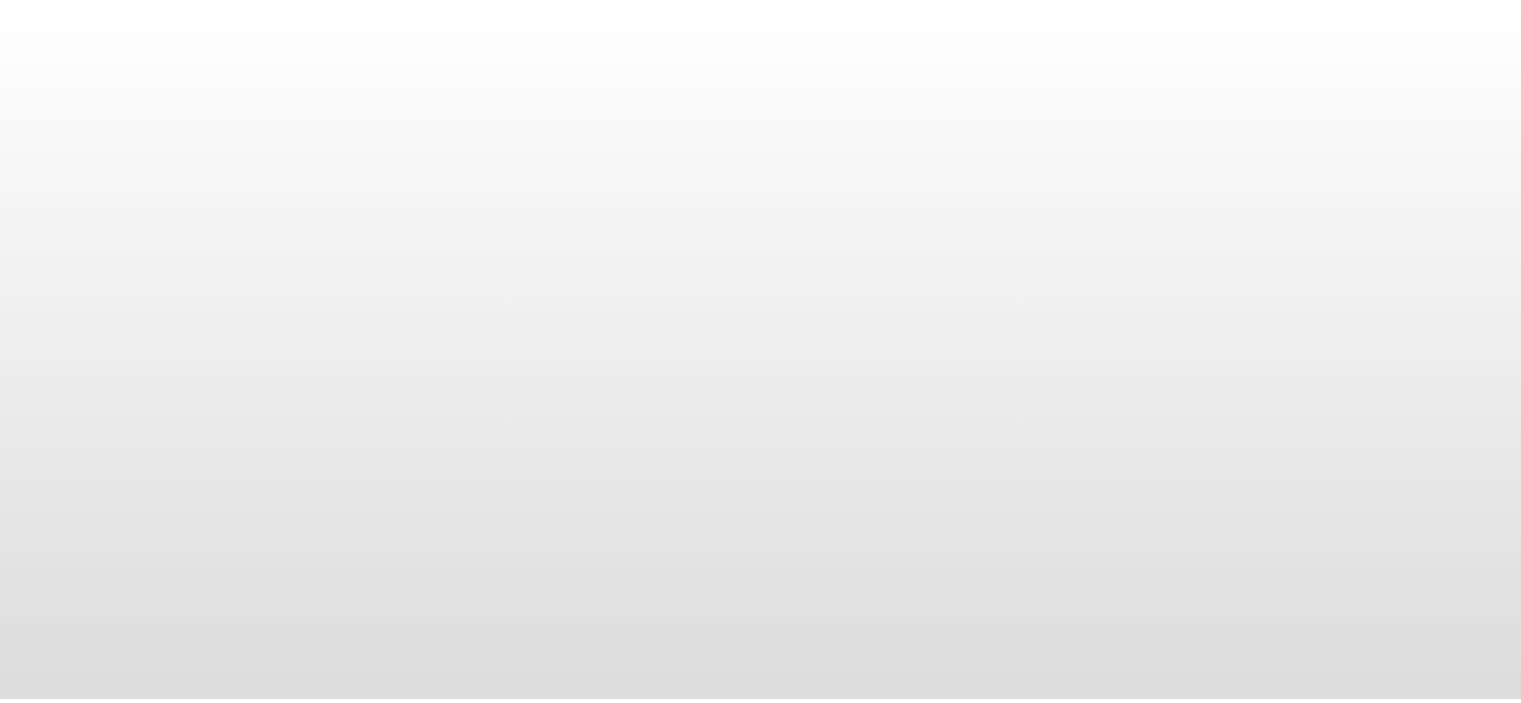 scroll, scrollTop: 0, scrollLeft: 0, axis: both 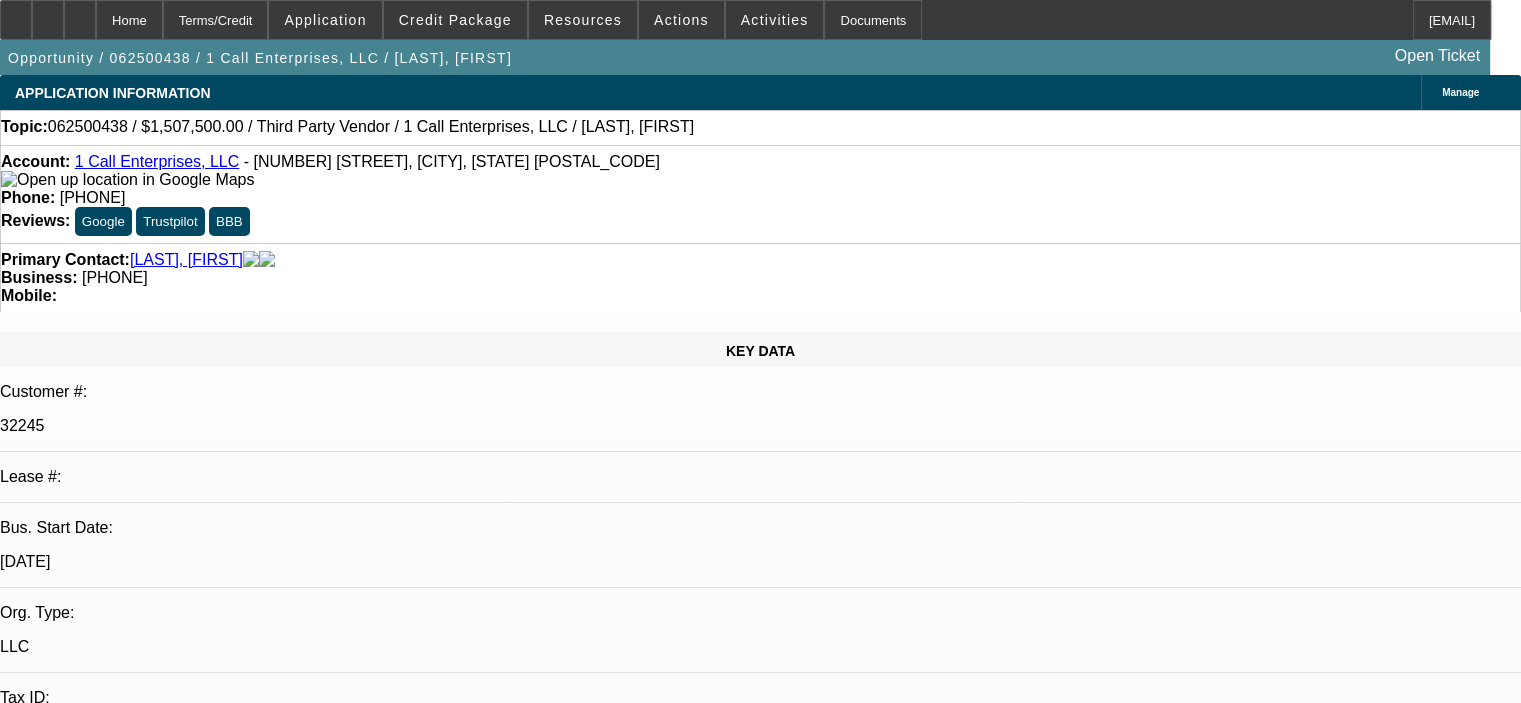 select on "0.1" 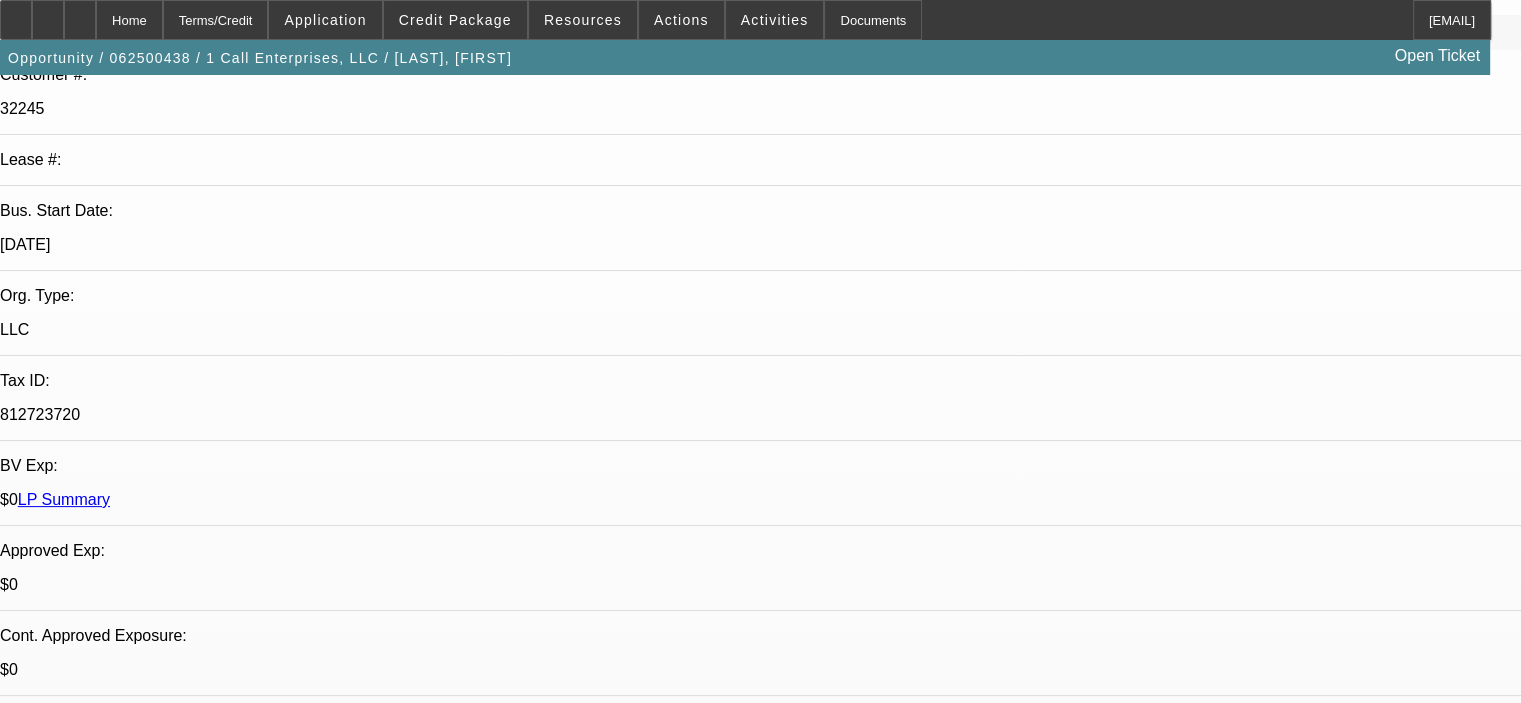 scroll, scrollTop: 170, scrollLeft: 0, axis: vertical 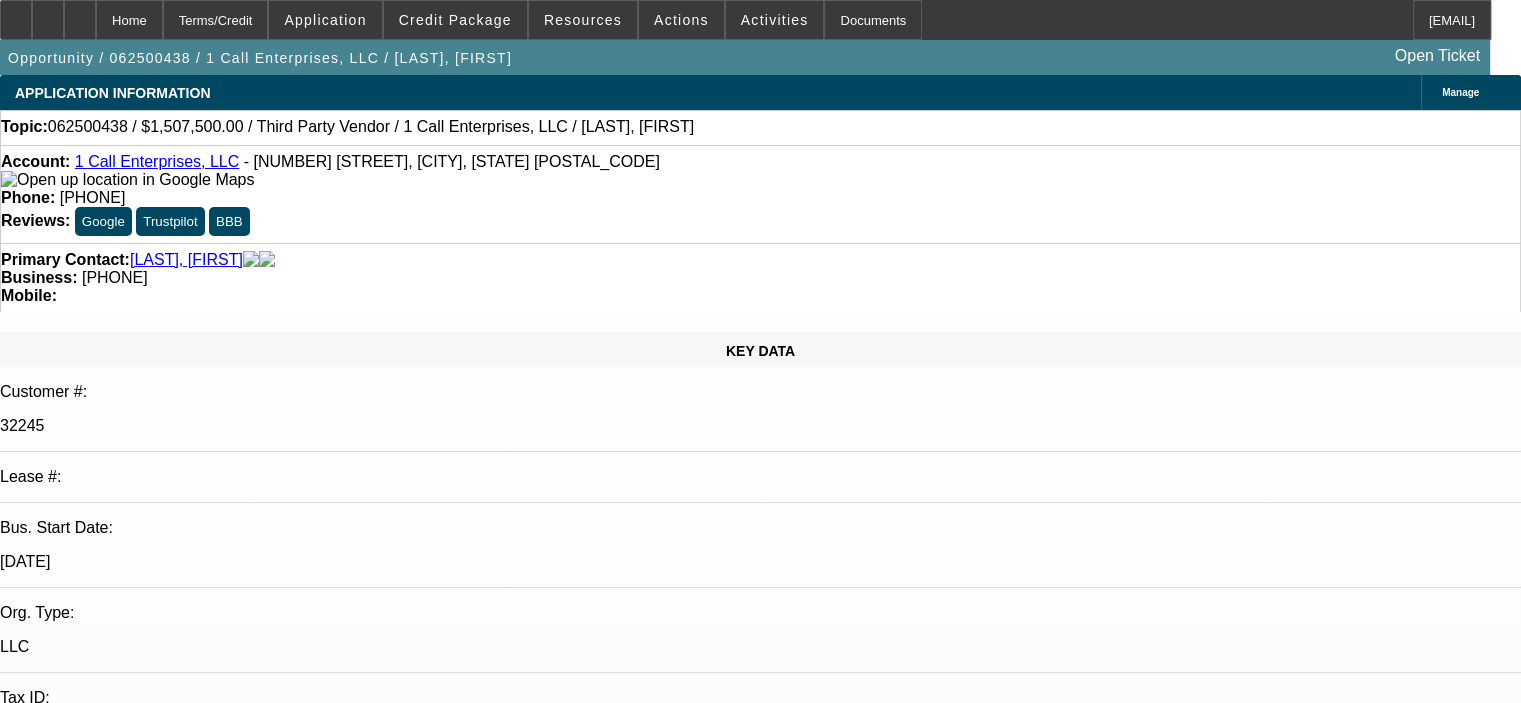 click on "Follow up
[DATE]-lvm and sent email [DATE]-Neil is sending new crane info, 2013 was sold, and banks [DATE]-still waiting on crane info from Bigge, will send with banks [DATE]-ditto, "working on it"
[LAST], [FIRST] - [DATE], [TIME]" at bounding box center (535, 7061) 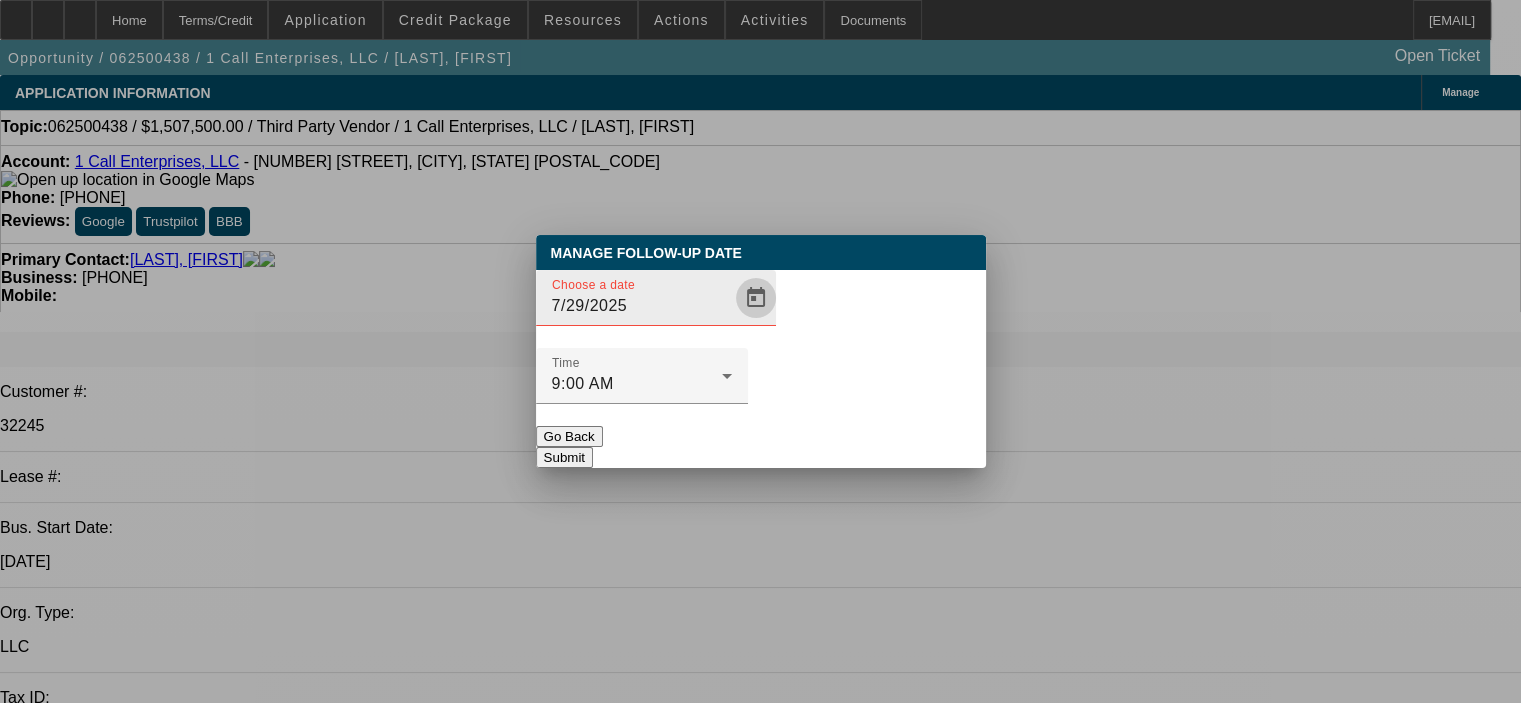 click at bounding box center [756, 298] 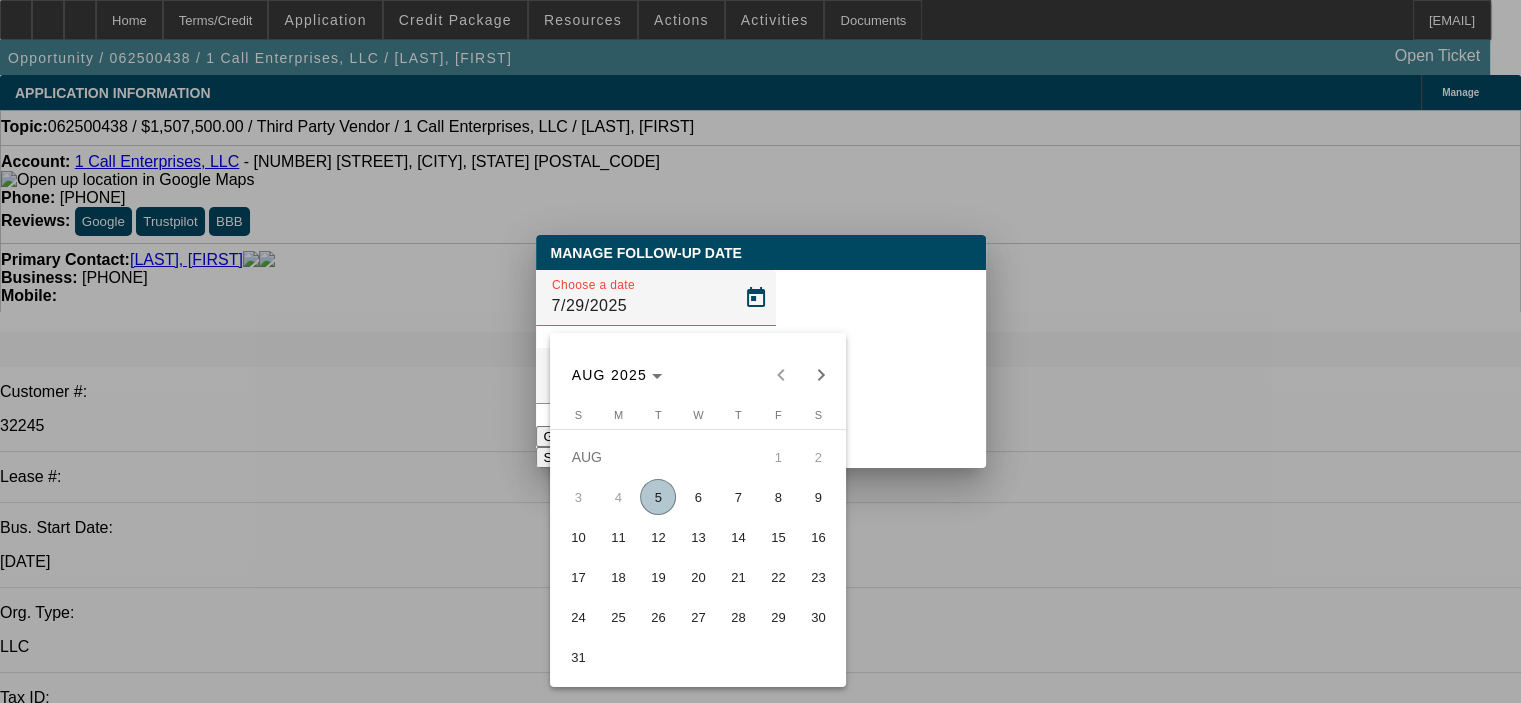click on "19" at bounding box center (658, 577) 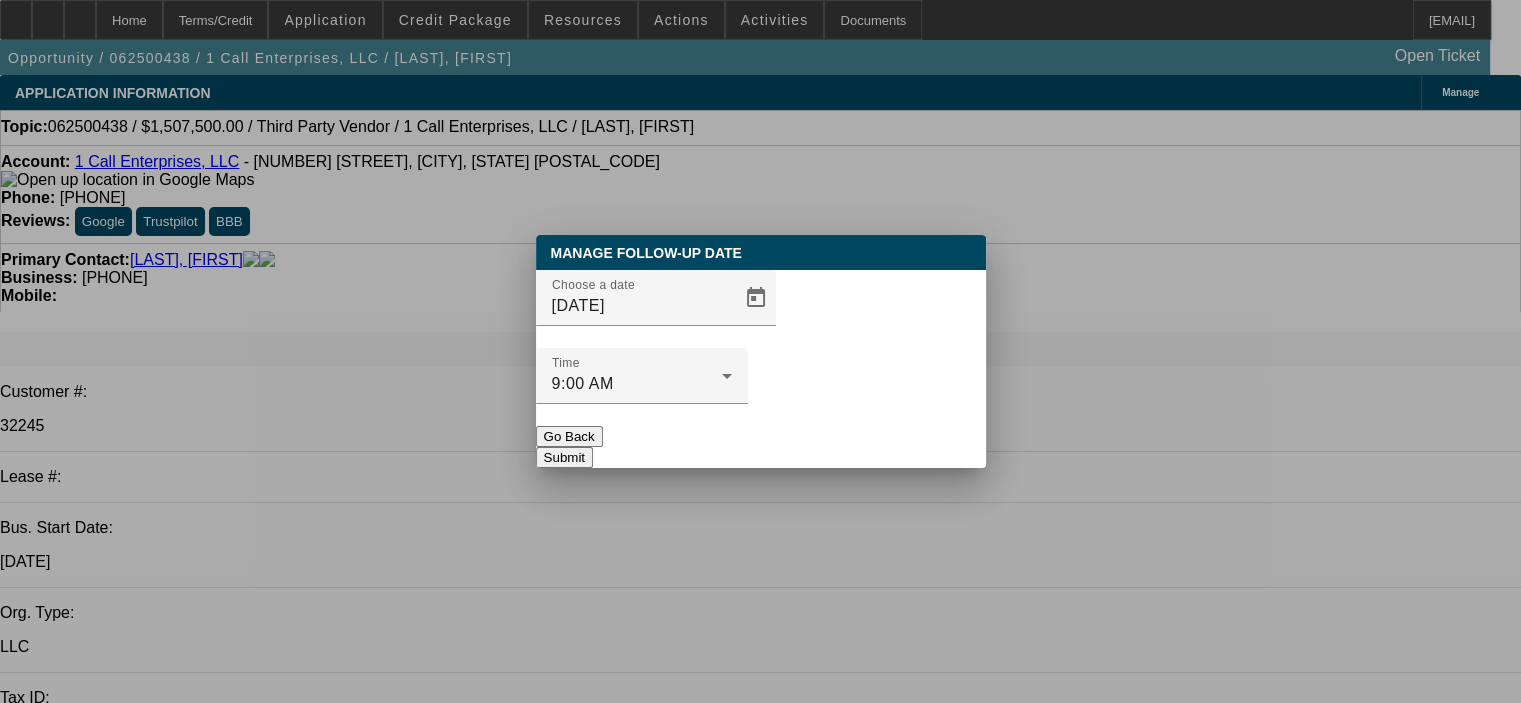 click on "Submit" at bounding box center (564, 457) 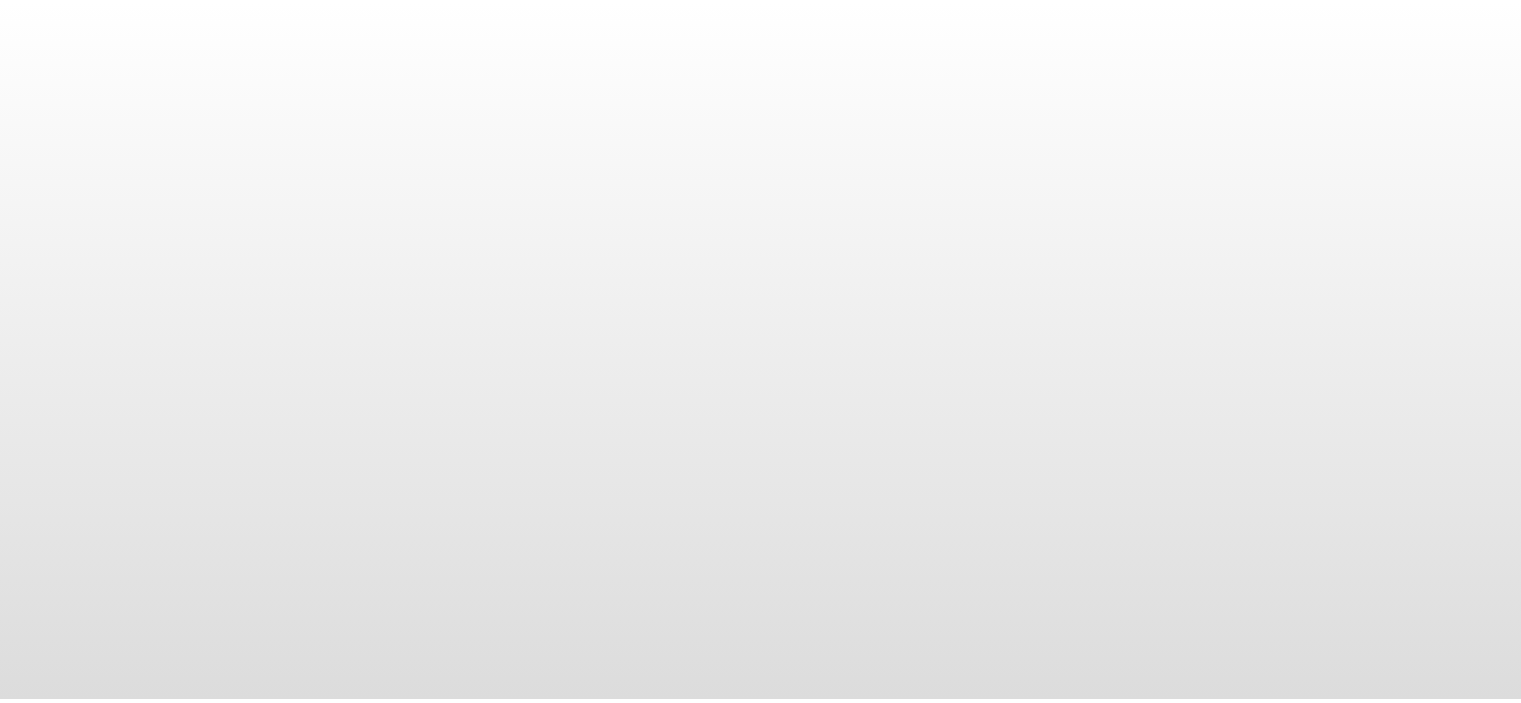 scroll, scrollTop: 0, scrollLeft: 0, axis: both 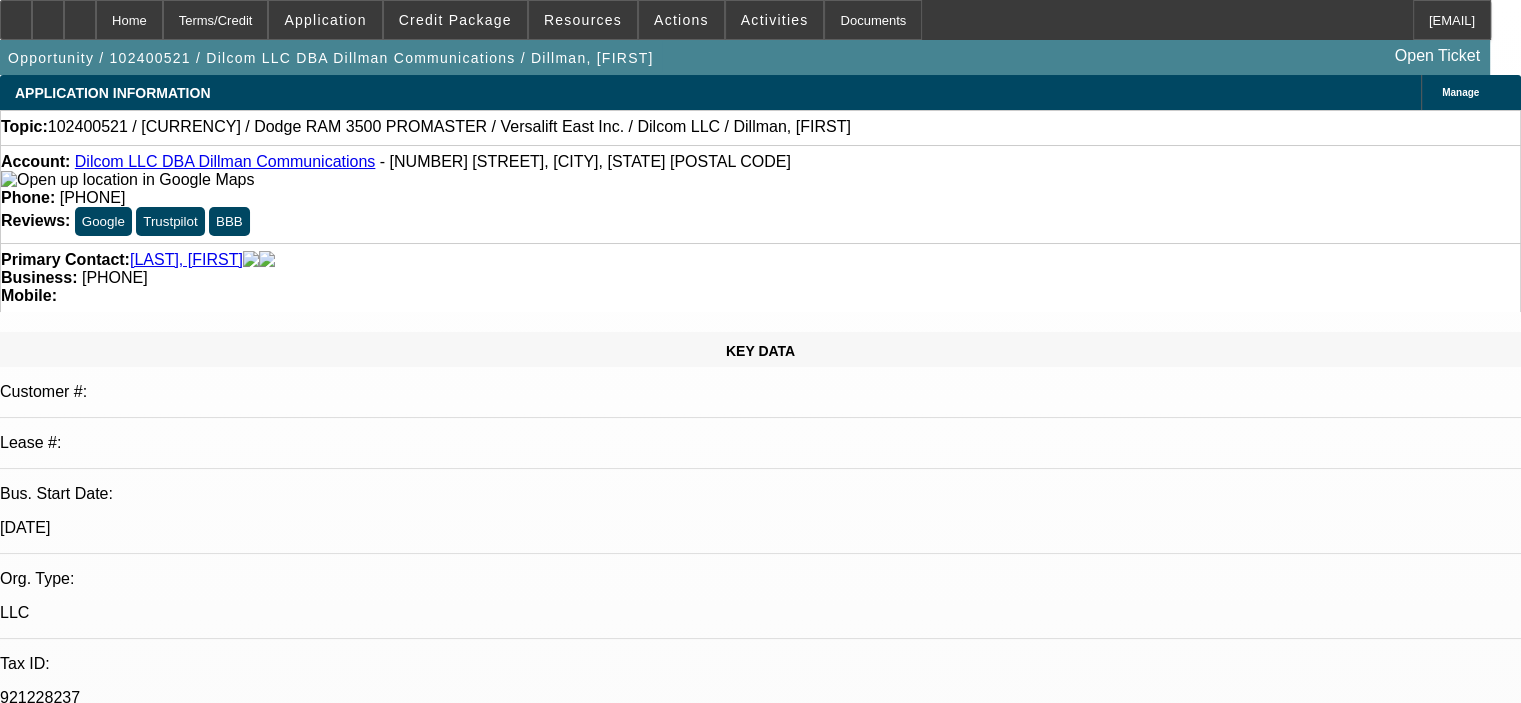 select on "0" 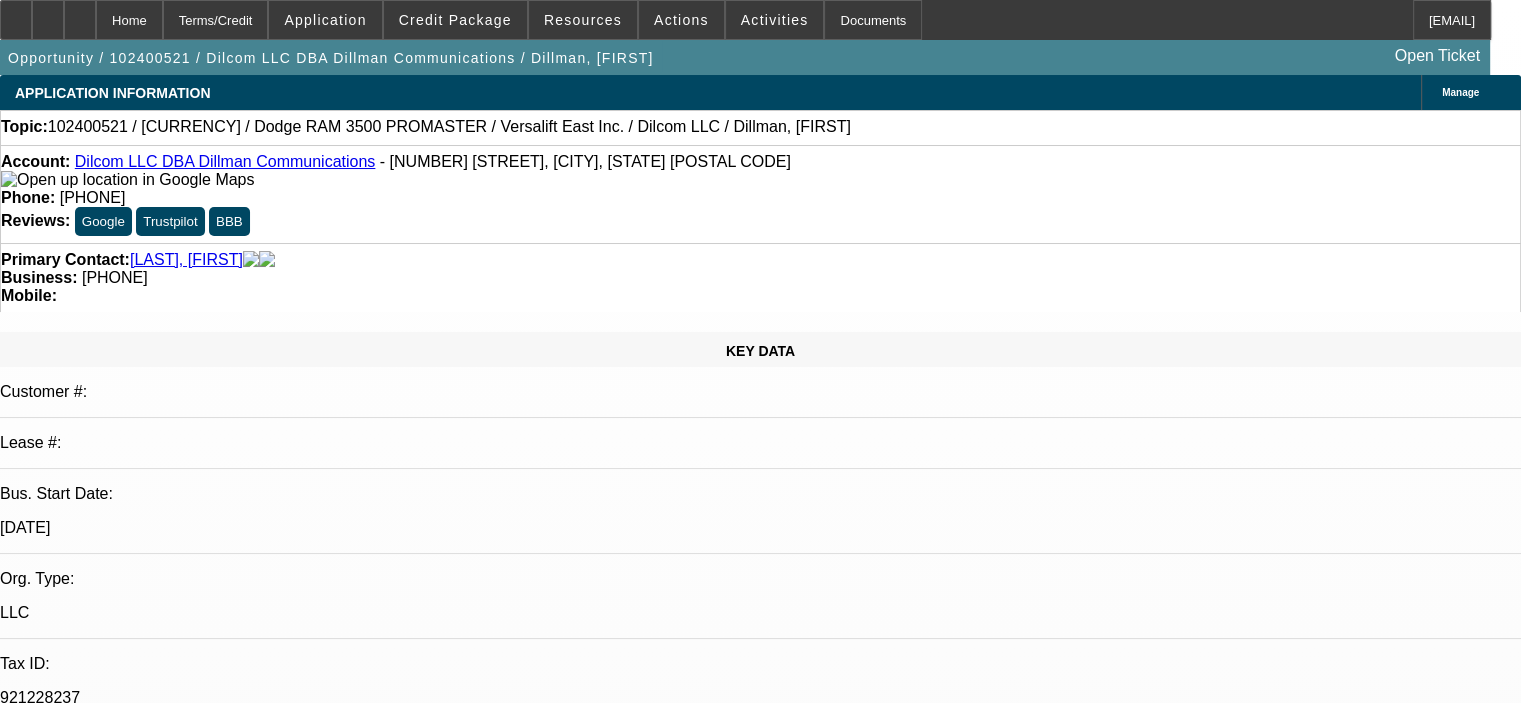 click on "07/25/2025 9:00 AM" at bounding box center (71, 2876) 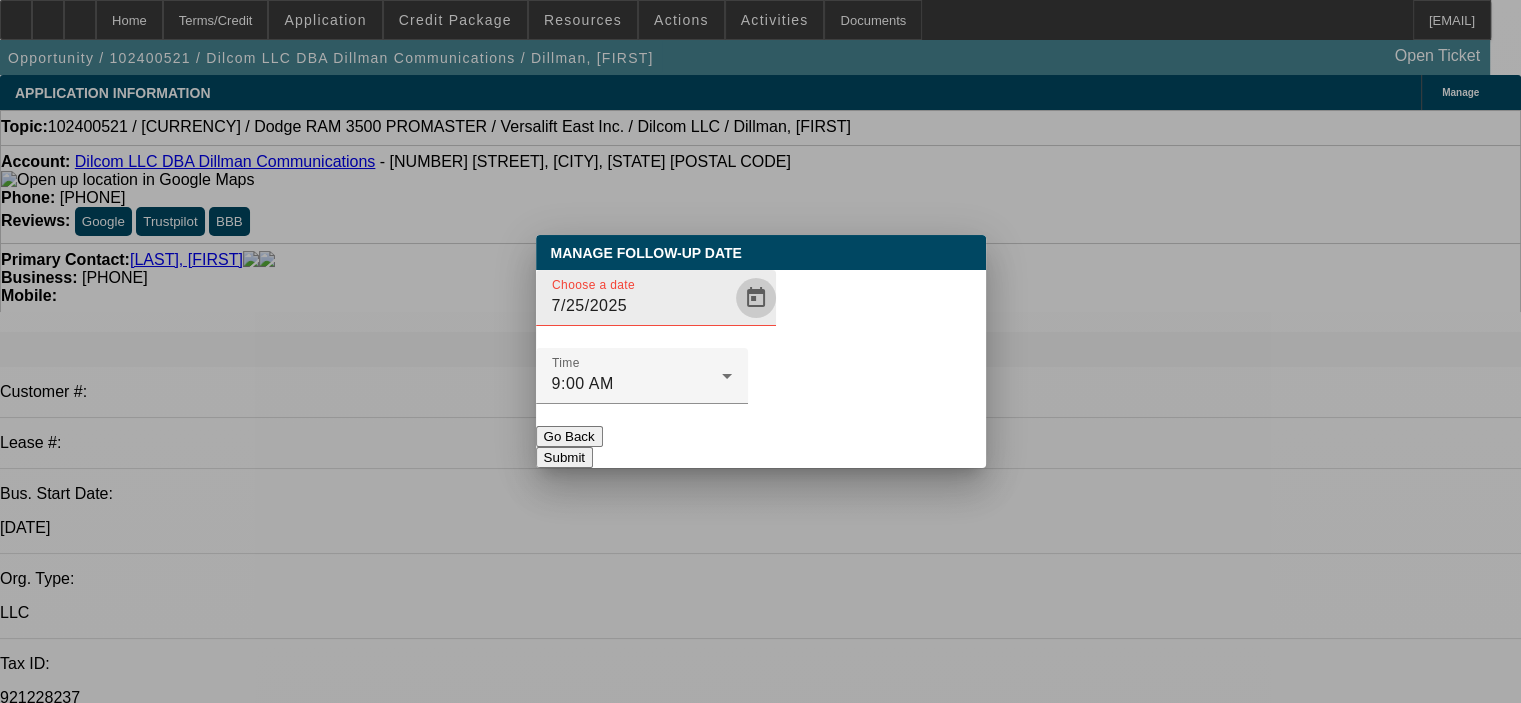 click at bounding box center [756, 298] 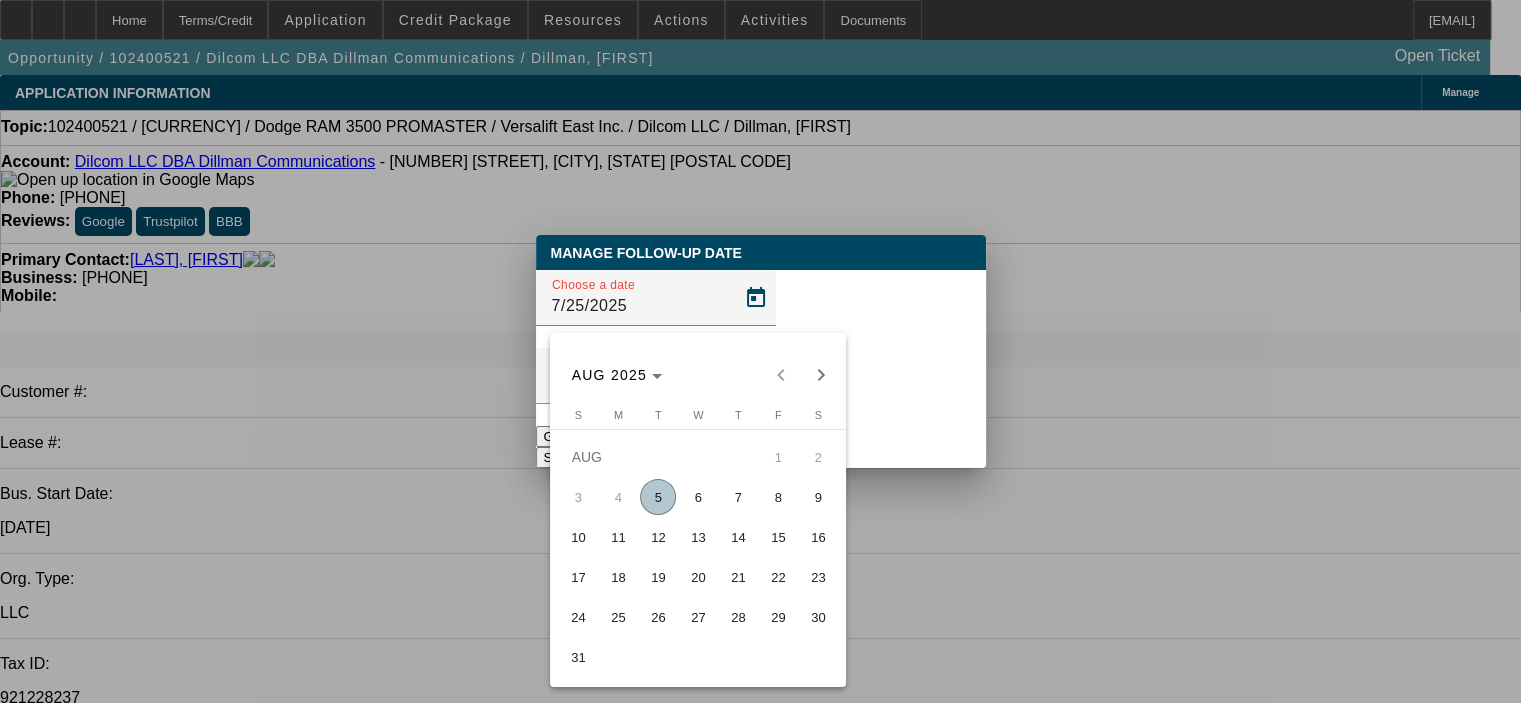 click on "19" at bounding box center [658, 577] 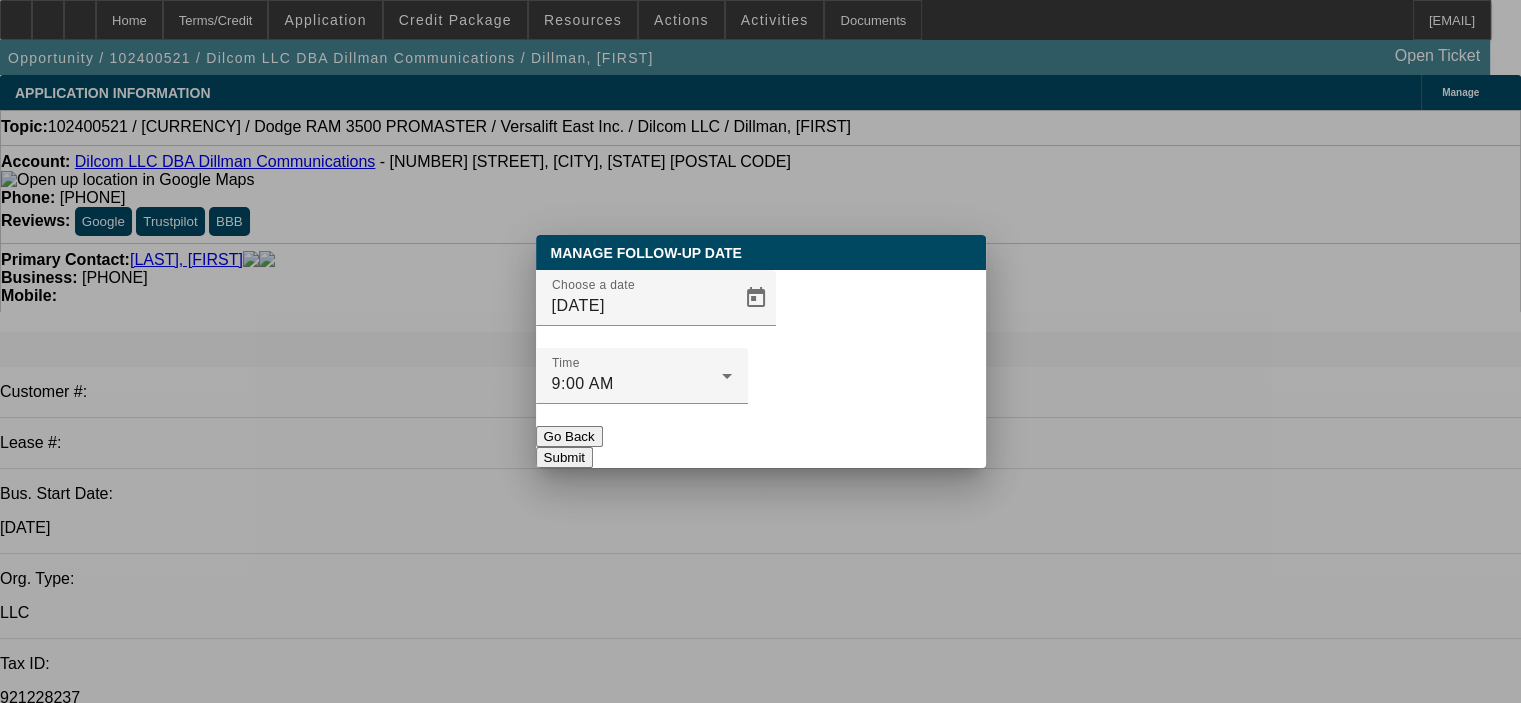 click on "Submit" at bounding box center [564, 457] 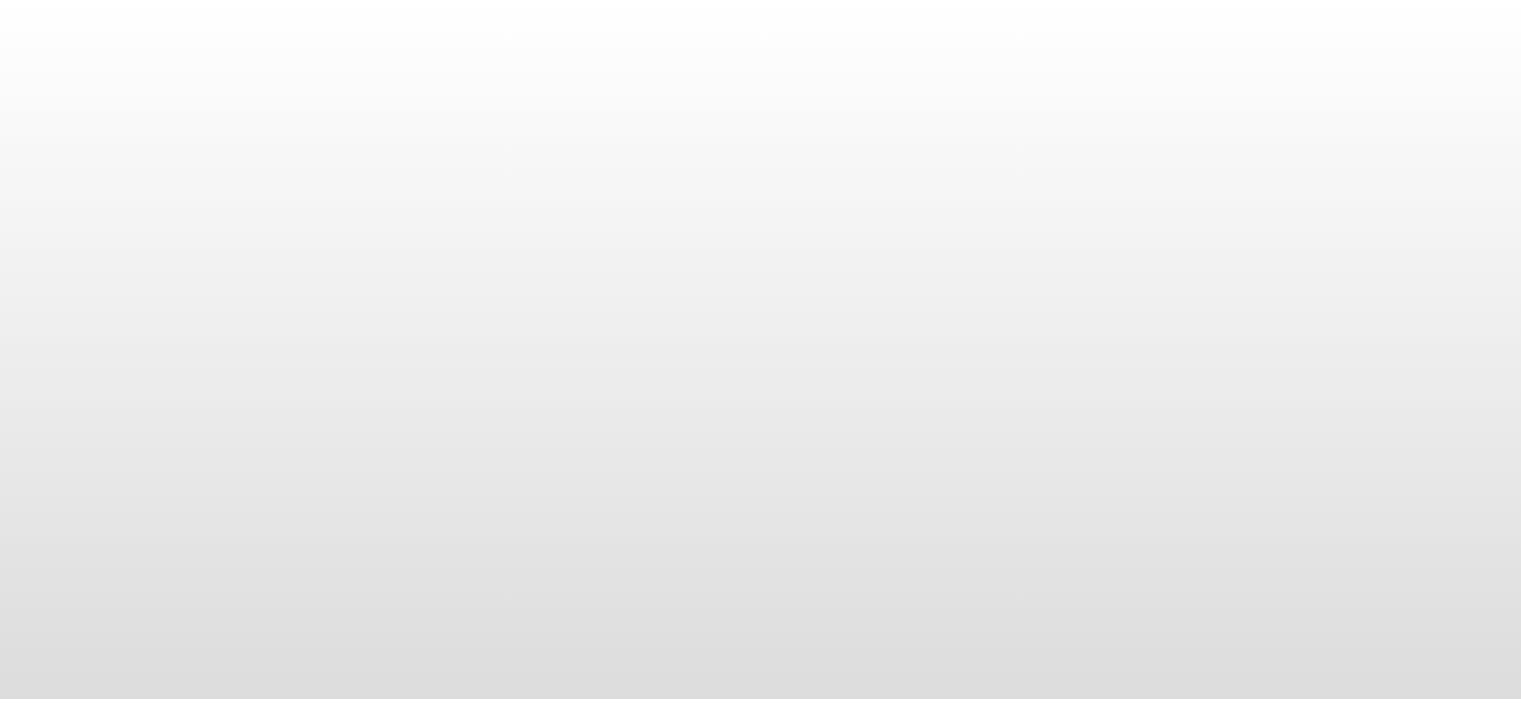 scroll, scrollTop: 0, scrollLeft: 0, axis: both 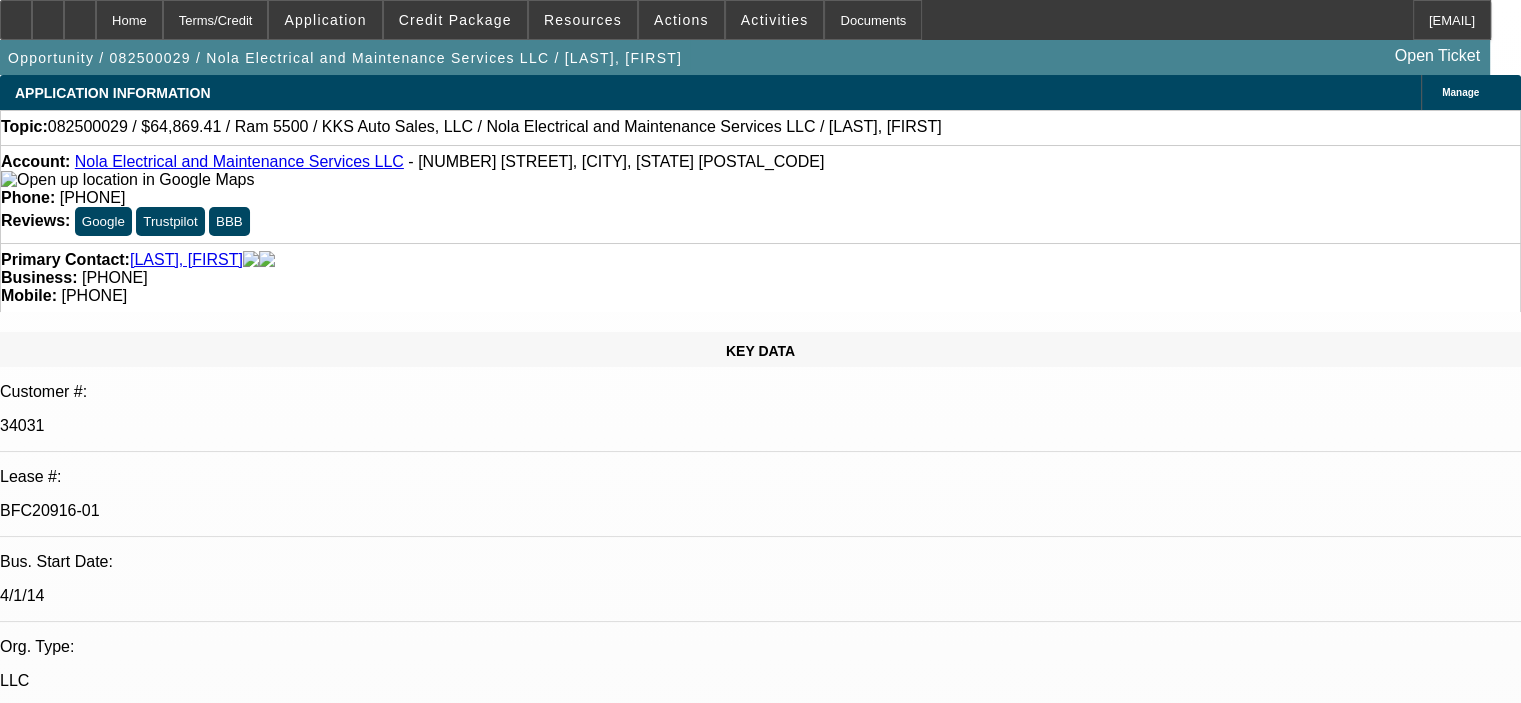 select on "0.1" 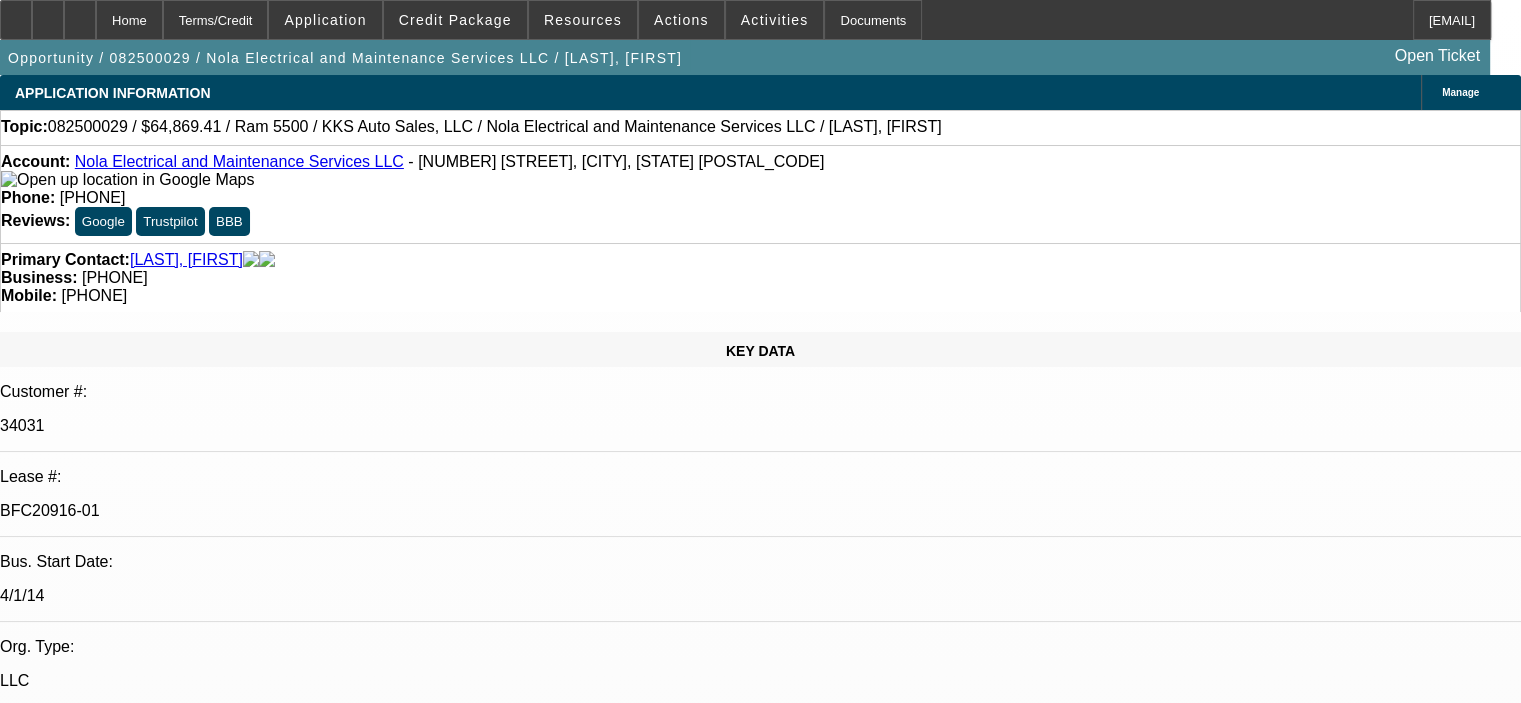 select on "1" 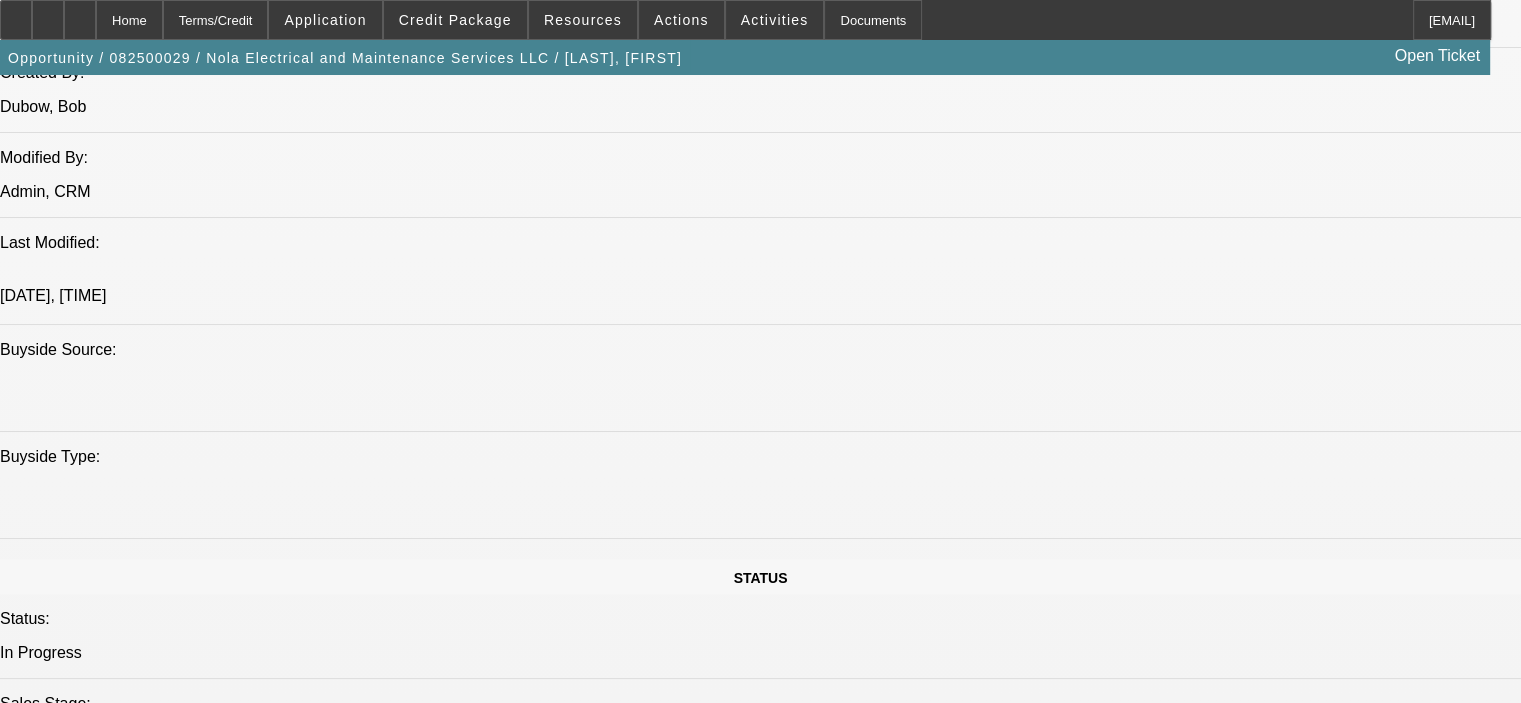scroll, scrollTop: 1600, scrollLeft: 0, axis: vertical 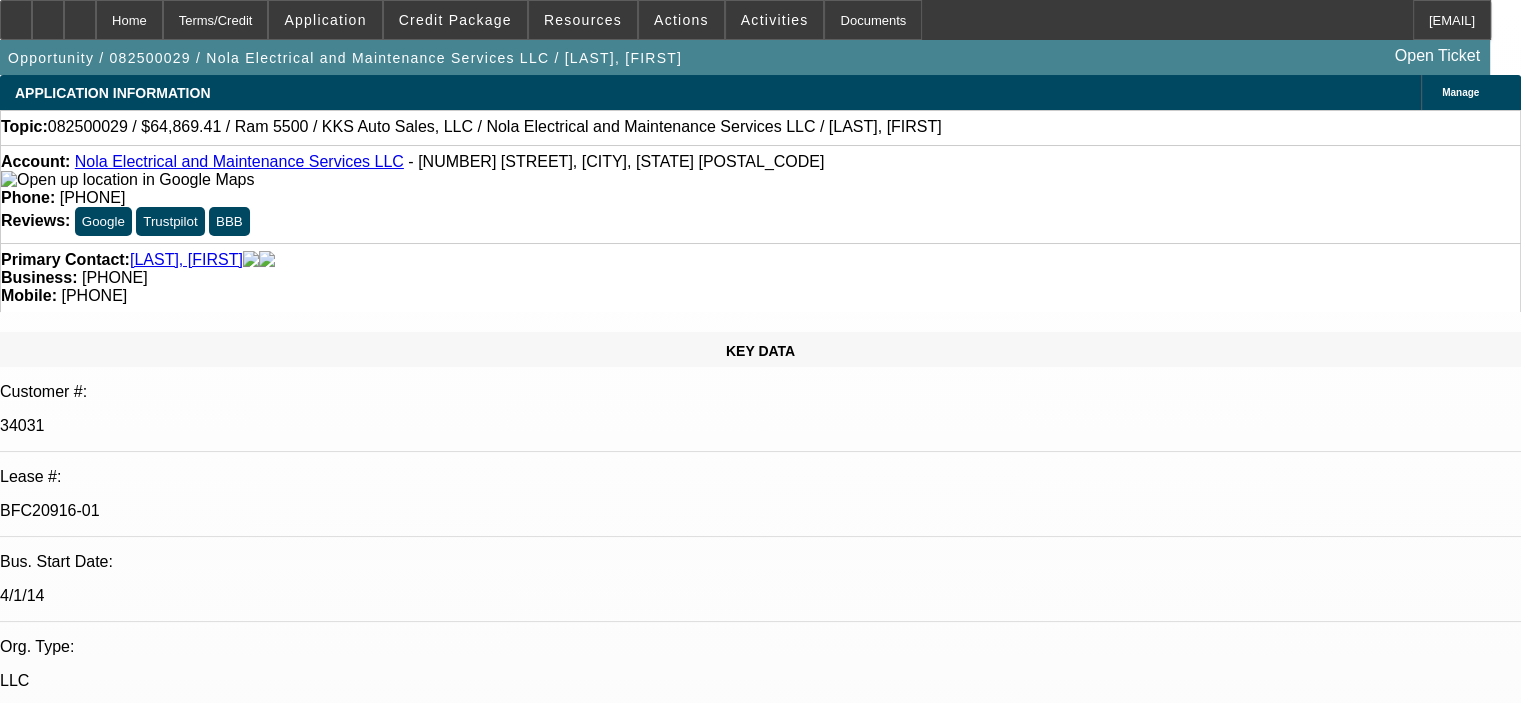 click on "Primary Contact:
Piazza, Brendan" at bounding box center (760, 260) 